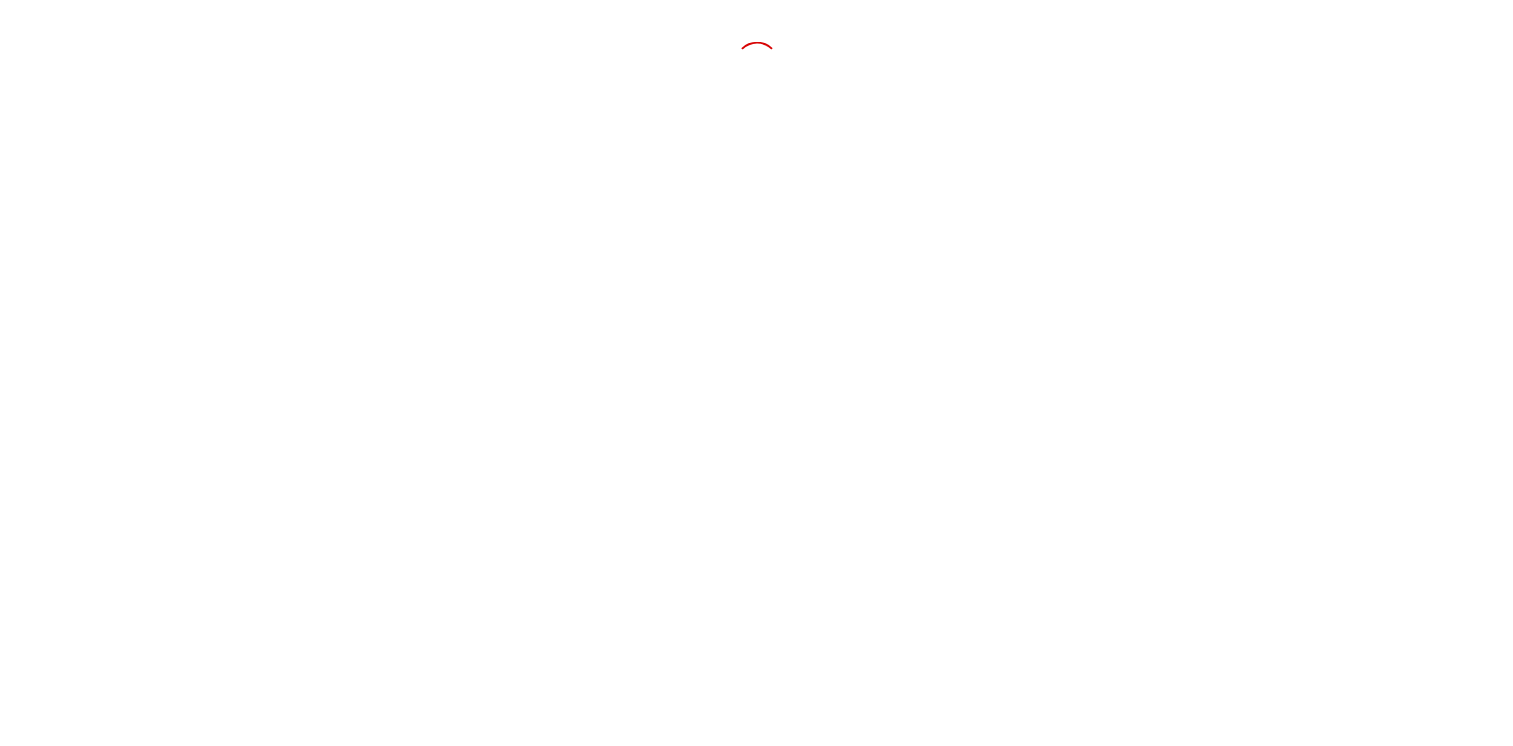 scroll, scrollTop: 0, scrollLeft: 0, axis: both 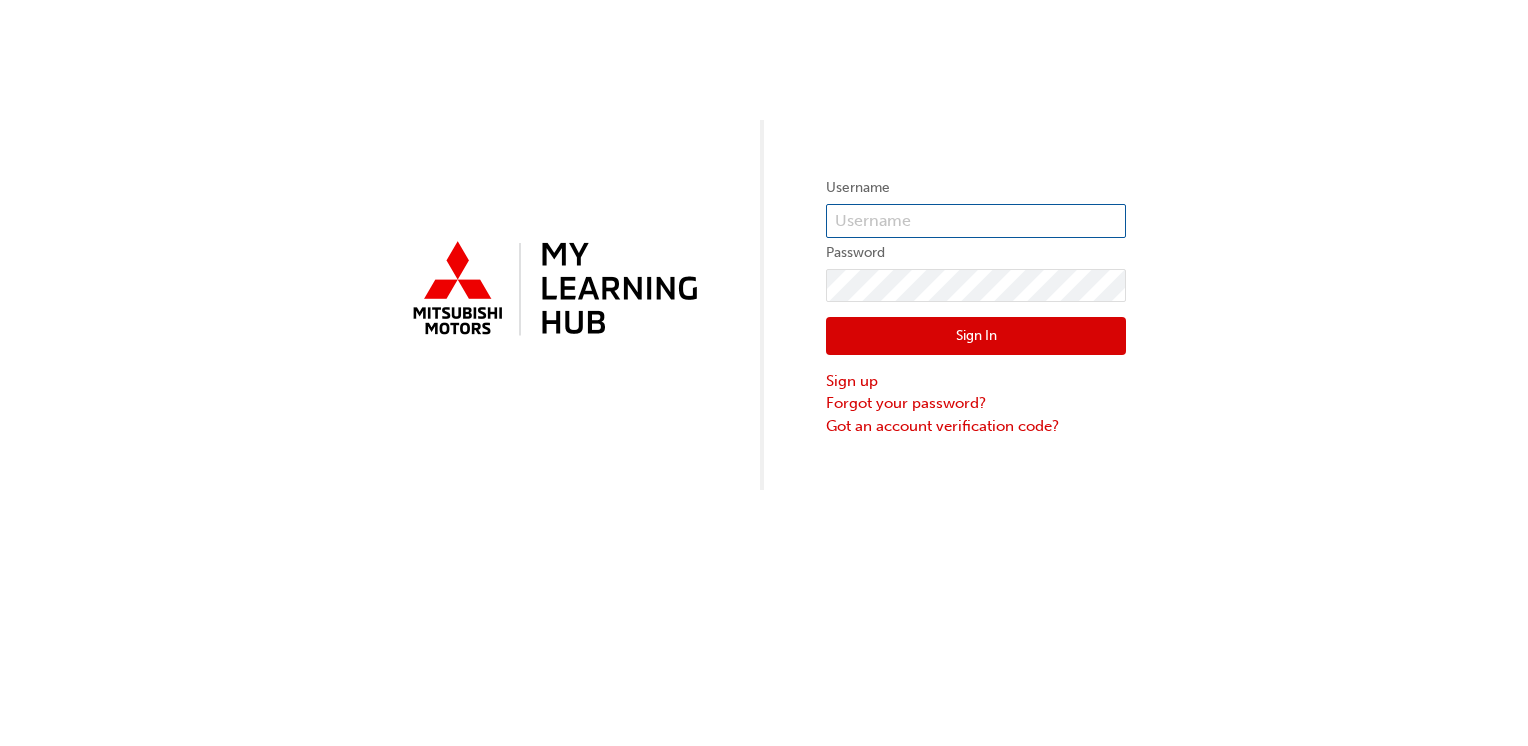 click at bounding box center [976, 221] 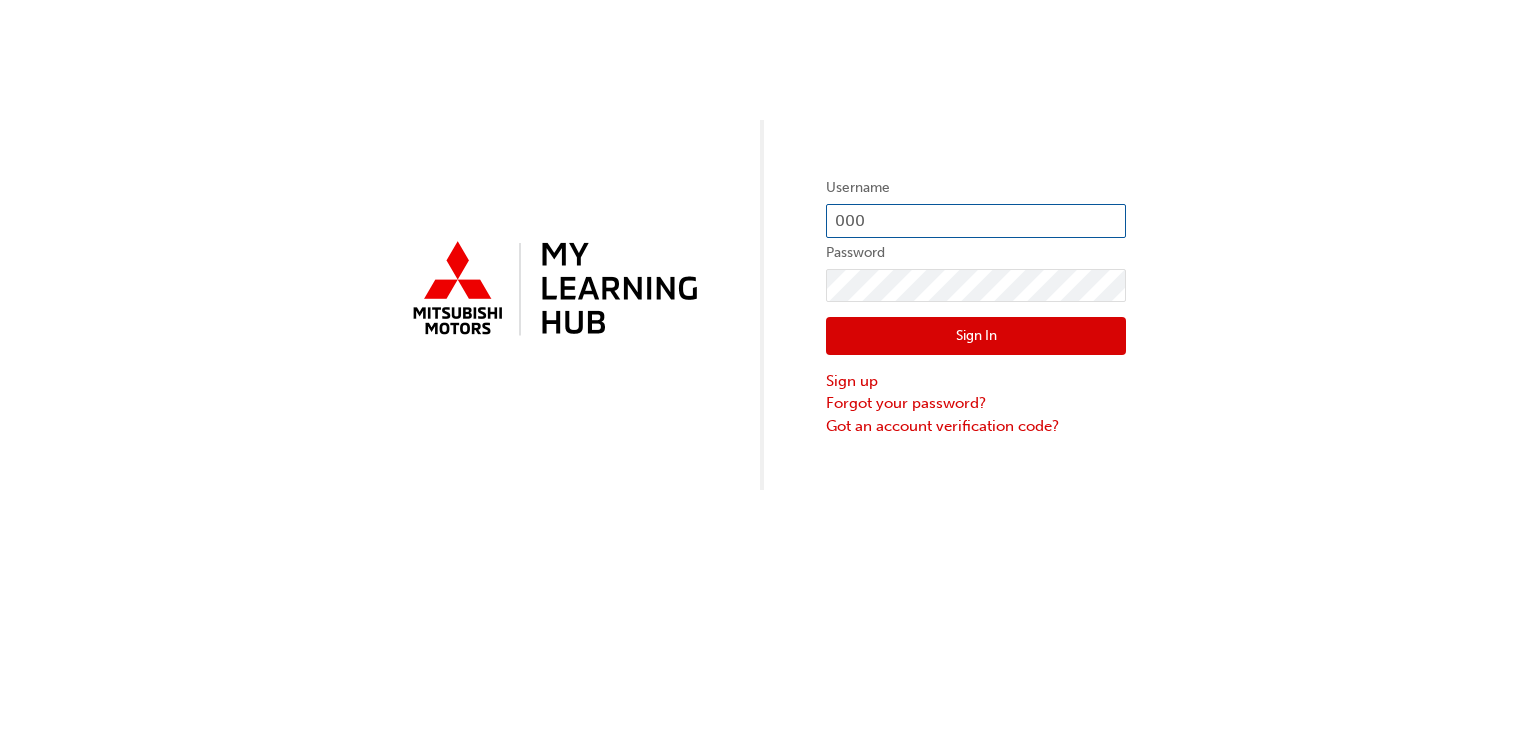 type on "[NUMBER]" 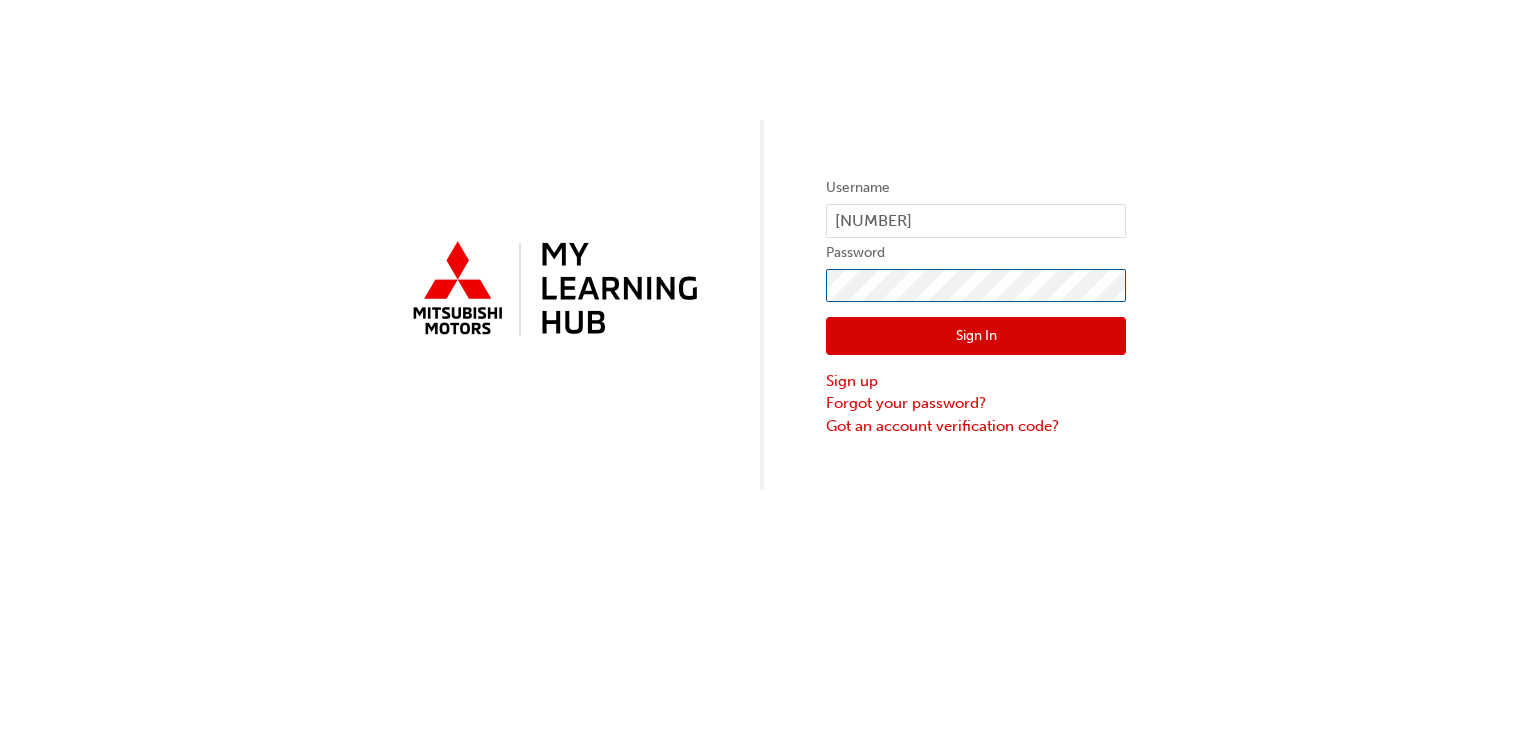 click on "Sign In" at bounding box center [976, 336] 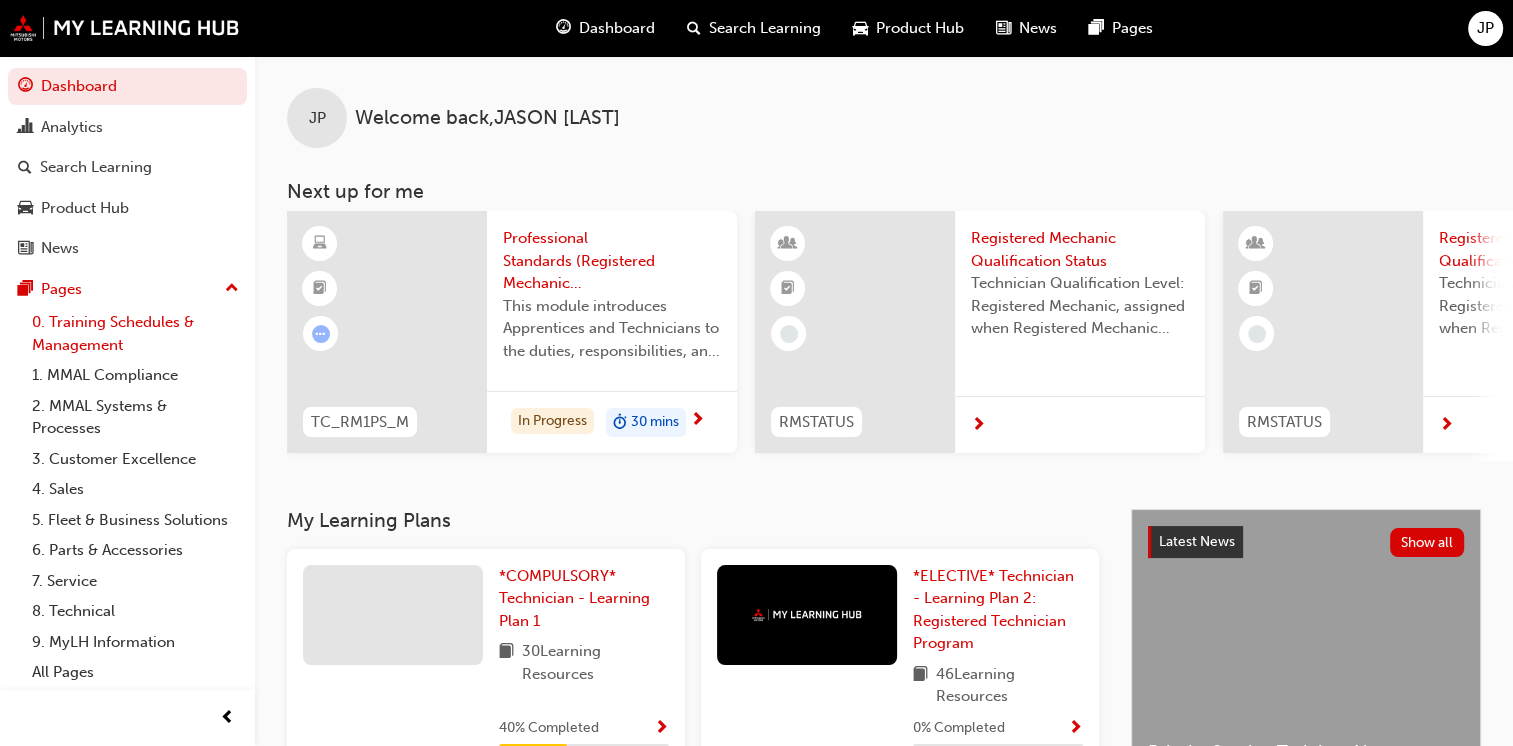 click on "0. Training Schedules & Management" at bounding box center (135, 333) 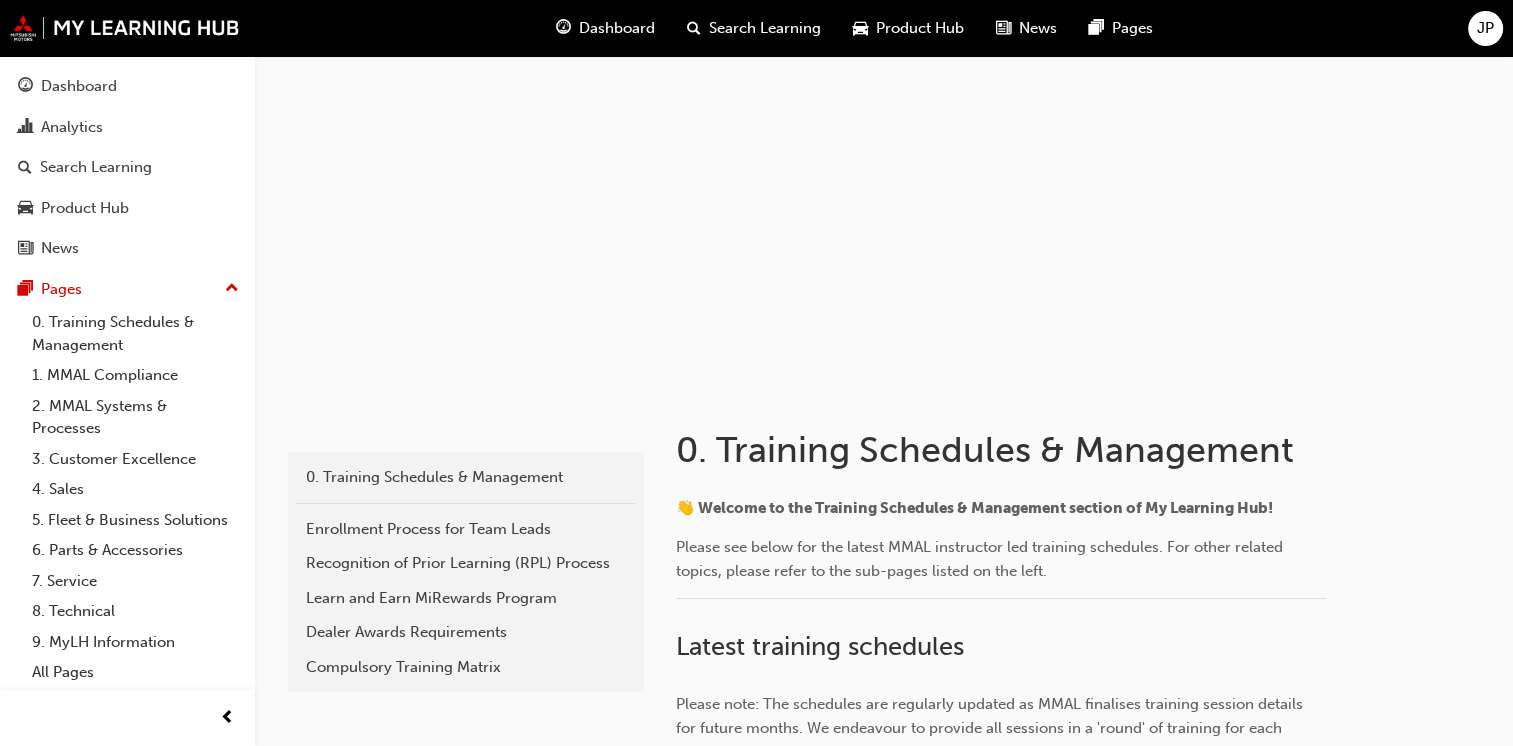 scroll, scrollTop: 0, scrollLeft: 0, axis: both 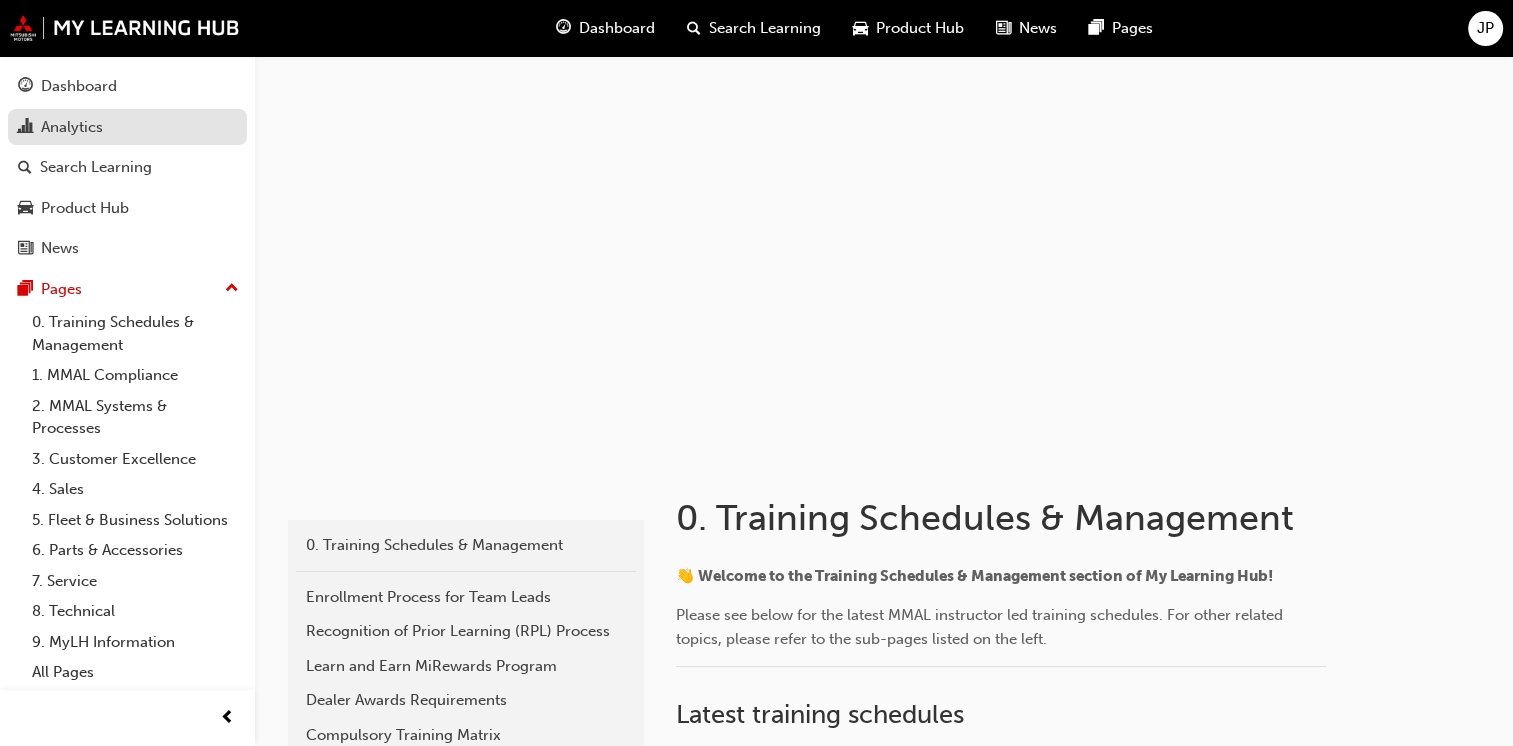 click on "Analytics" at bounding box center [72, 127] 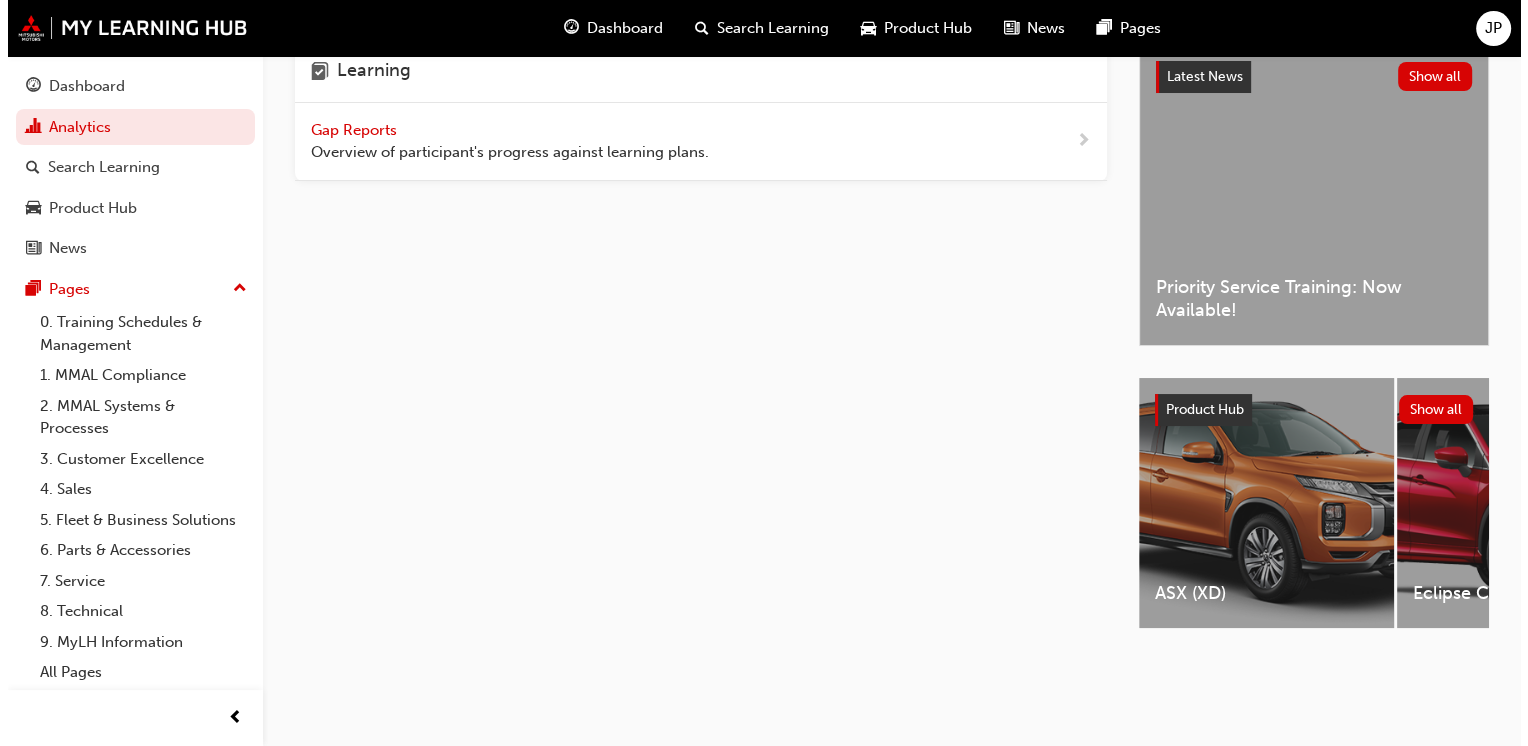 scroll, scrollTop: 0, scrollLeft: 0, axis: both 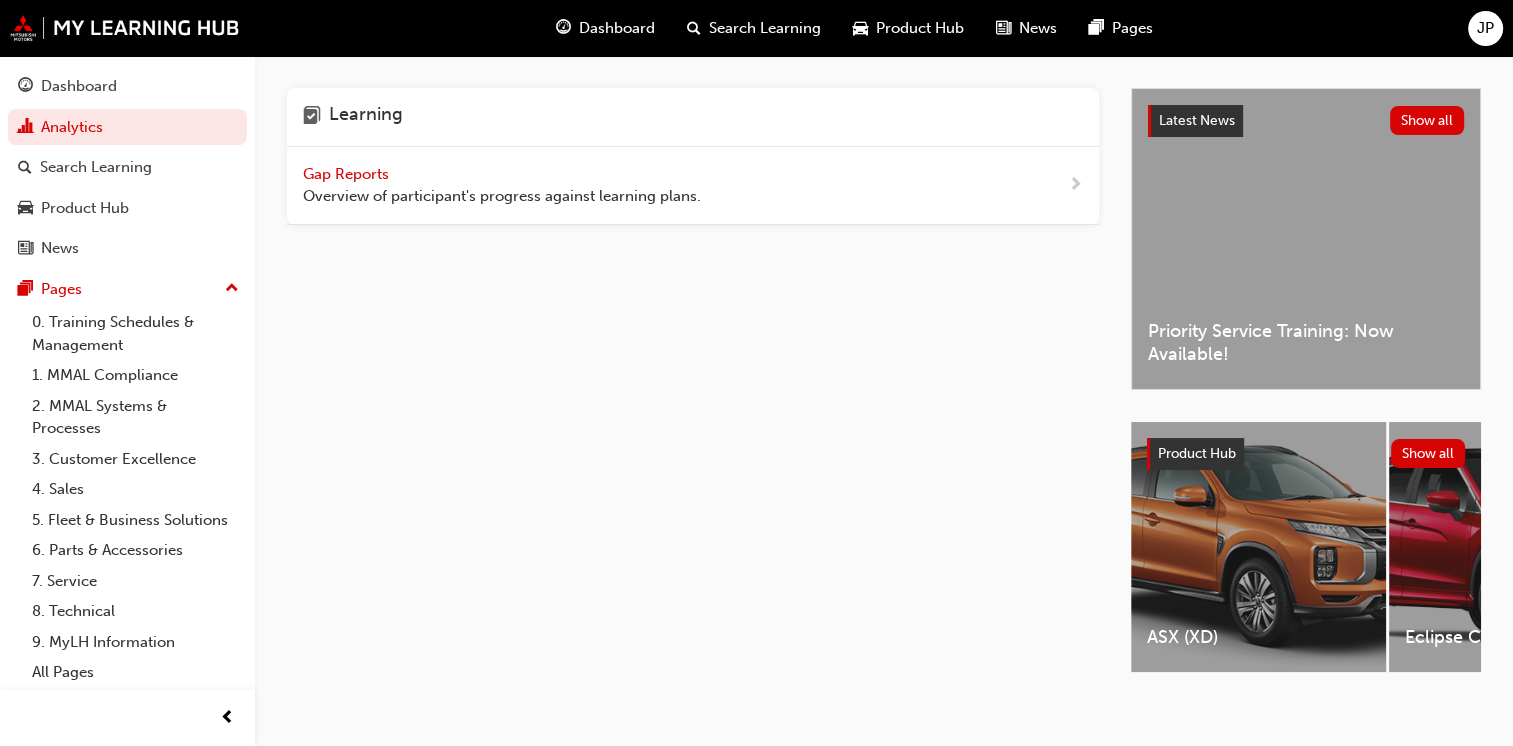 click on "Gap Reports   Overview of participant's progress against learning plans." at bounding box center [693, 186] 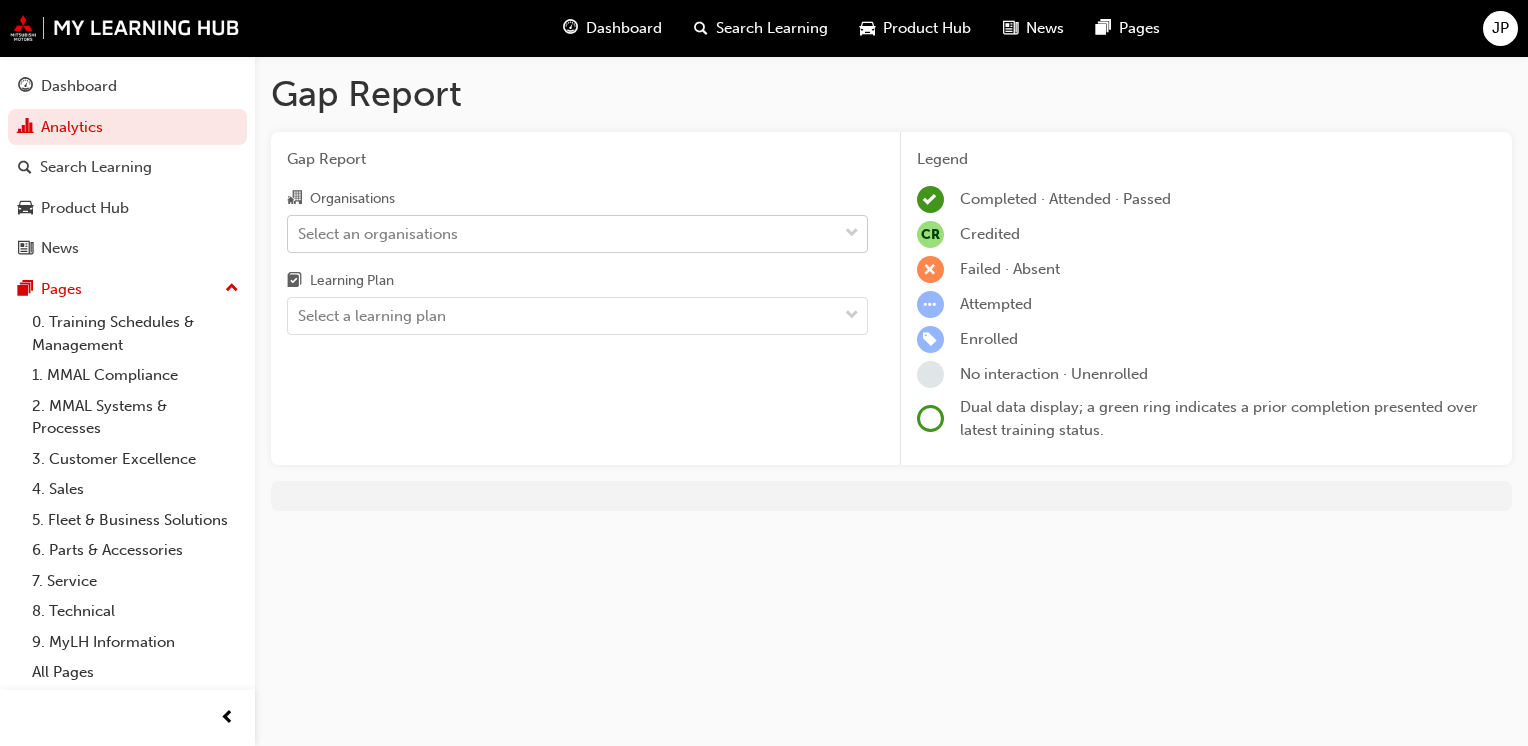 click at bounding box center [852, 234] 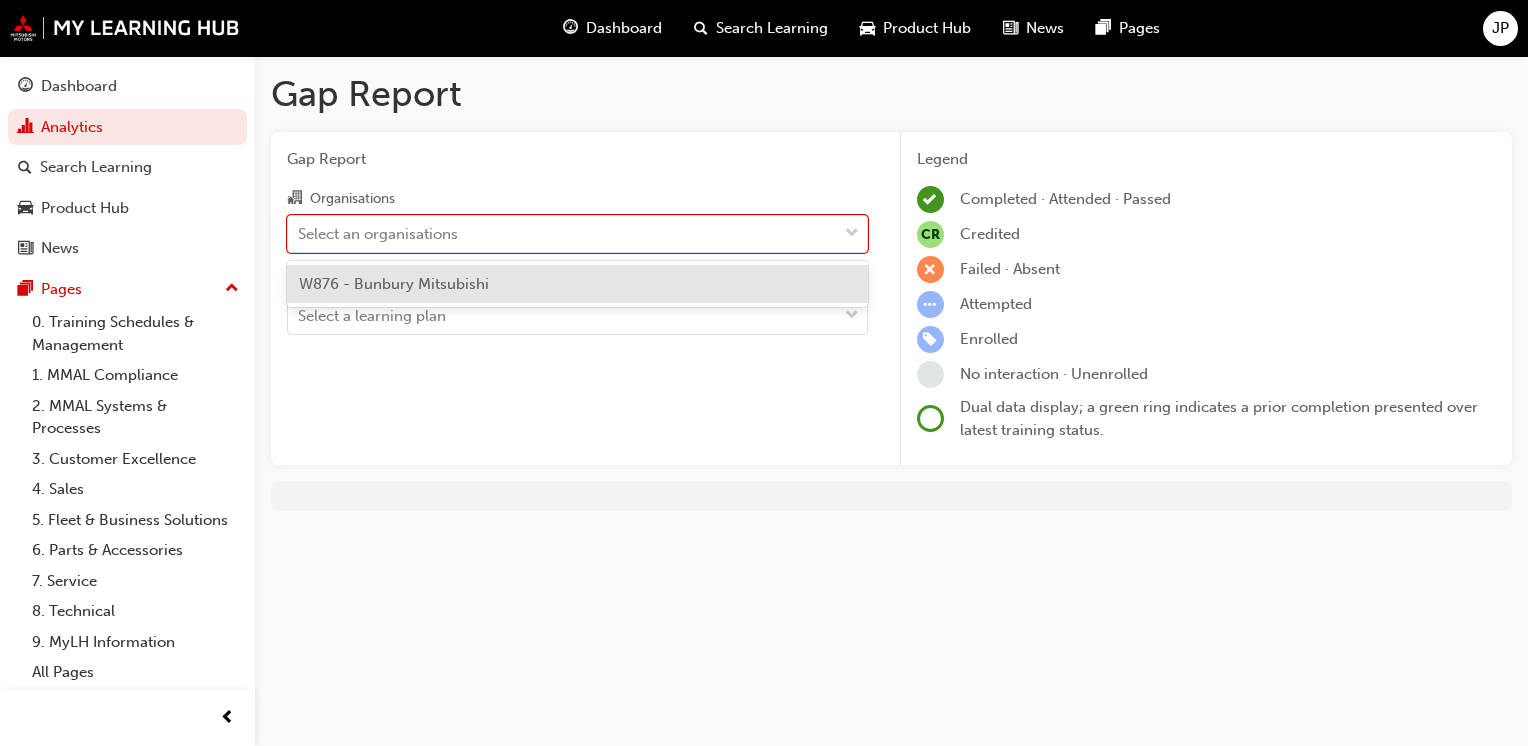 click on "W876 - Bunbury Mitsubishi" at bounding box center [577, 284] 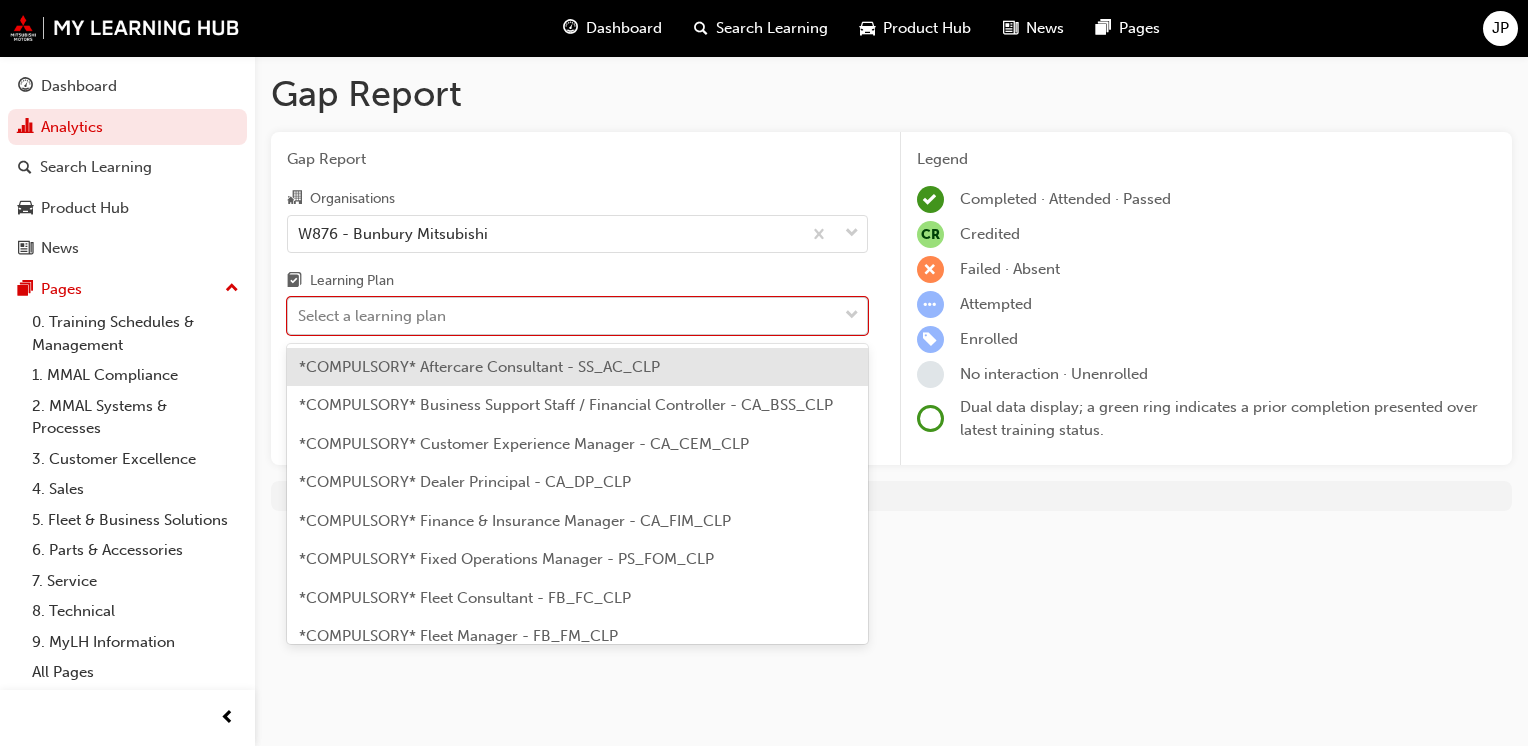 click on "Select a learning plan" at bounding box center [562, 316] 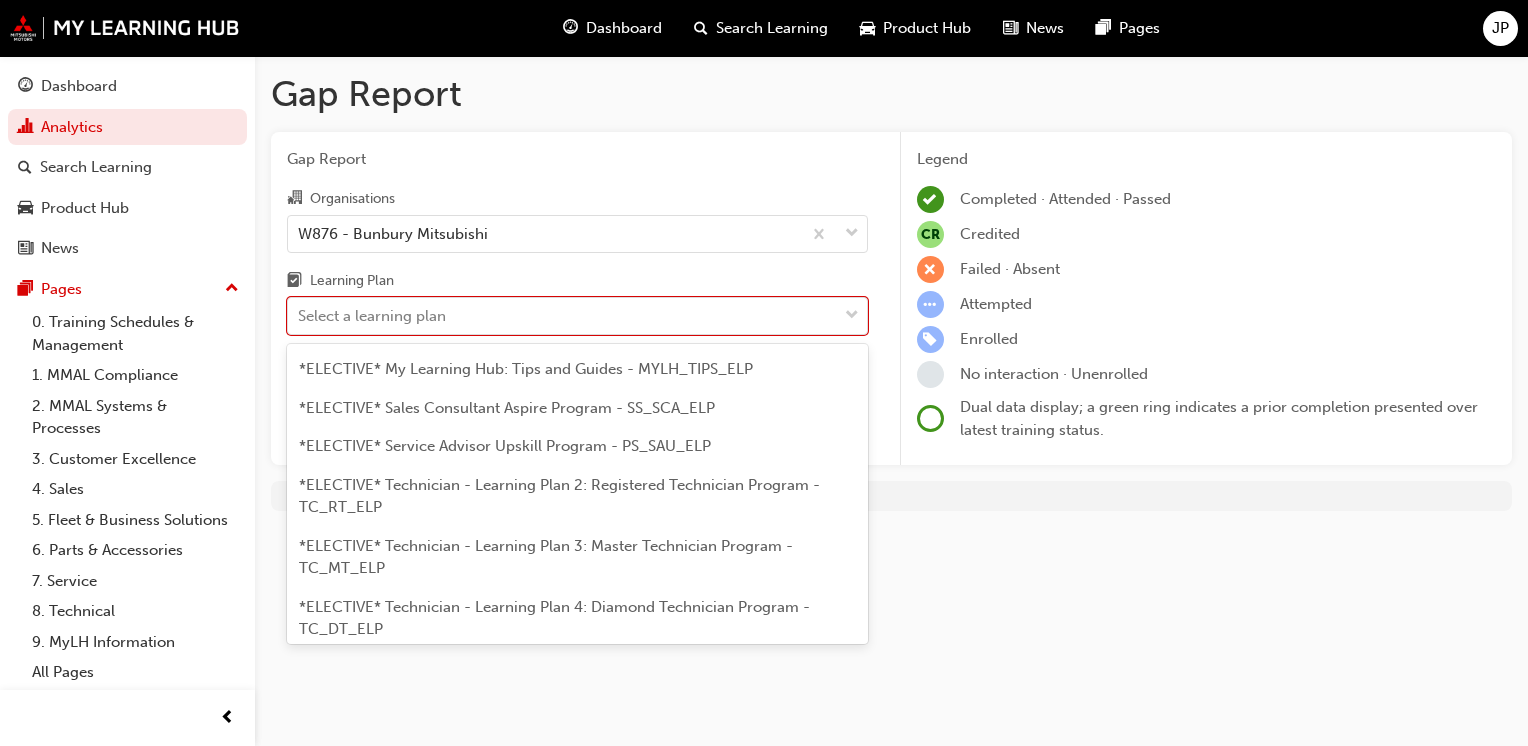 scroll, scrollTop: 1091, scrollLeft: 0, axis: vertical 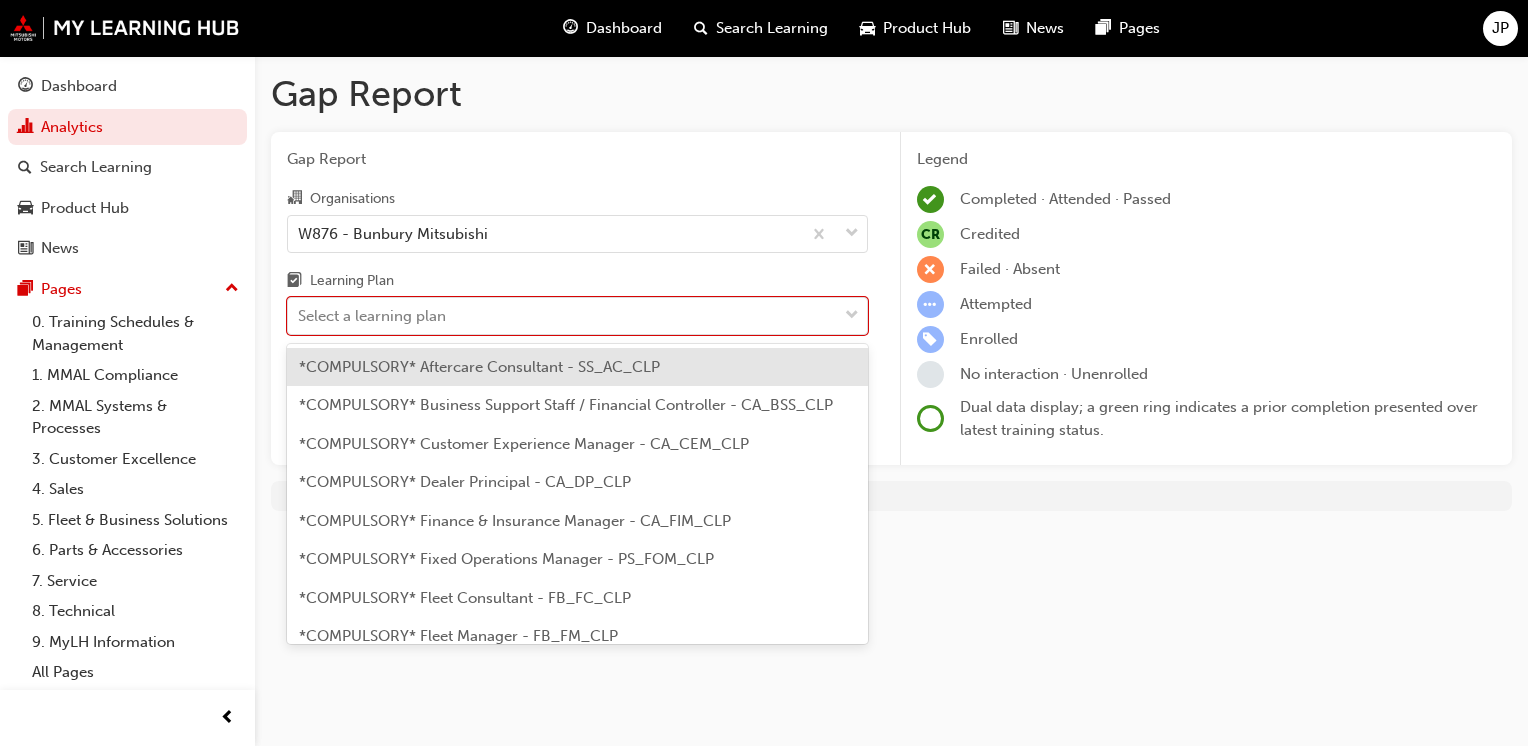 click on "*COMPULSORY* Aftercare Consultant - SS_AC_CLP" at bounding box center [479, 367] 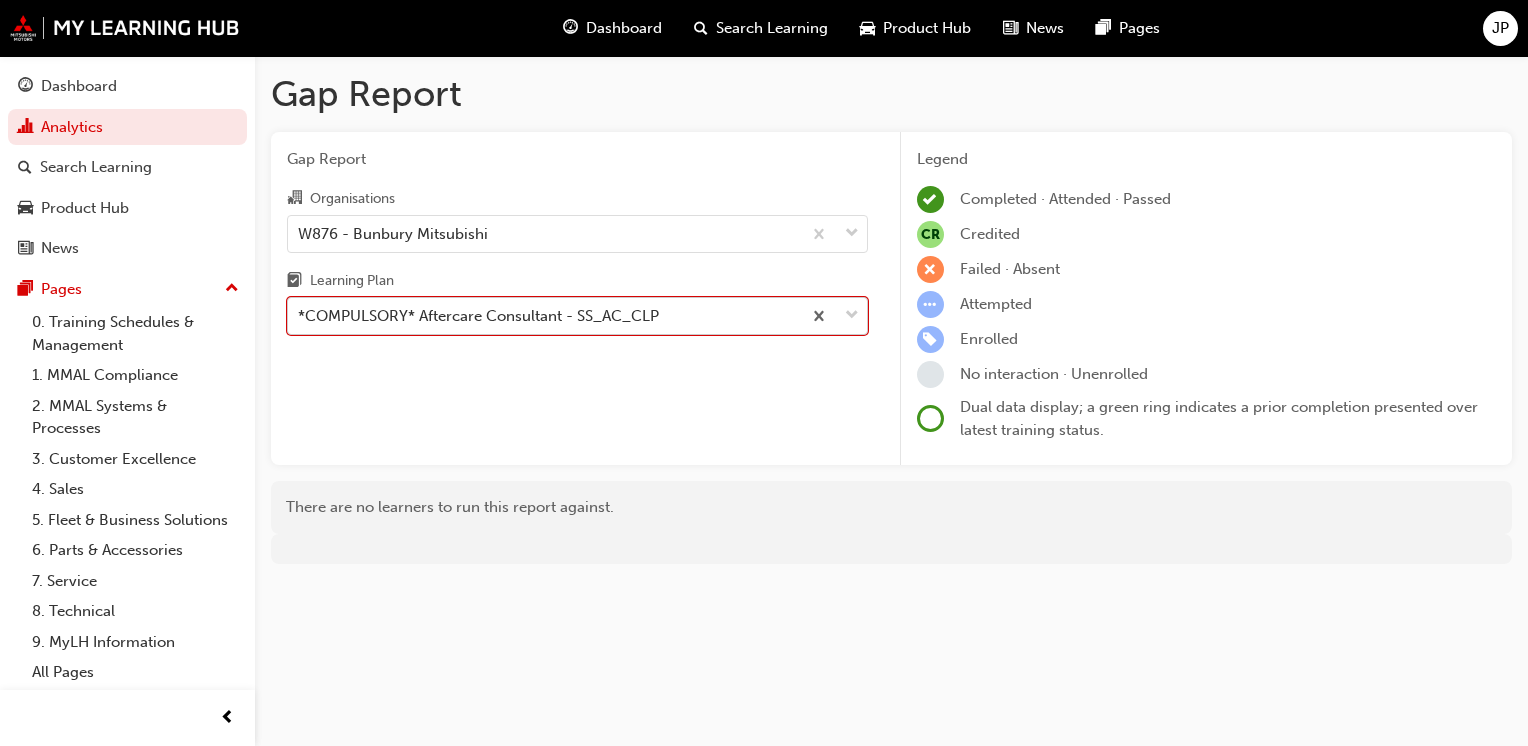 click at bounding box center (852, 316) 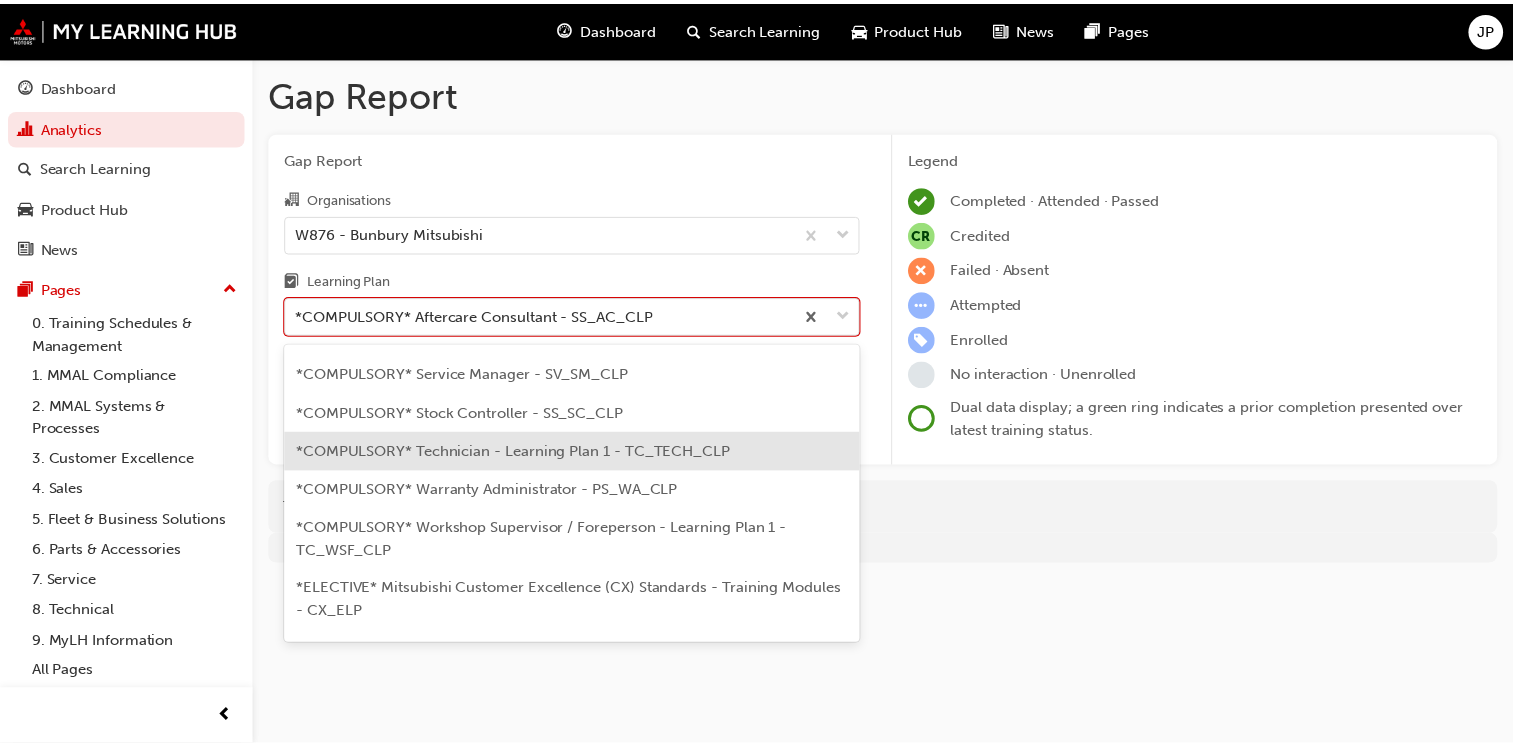 scroll, scrollTop: 727, scrollLeft: 0, axis: vertical 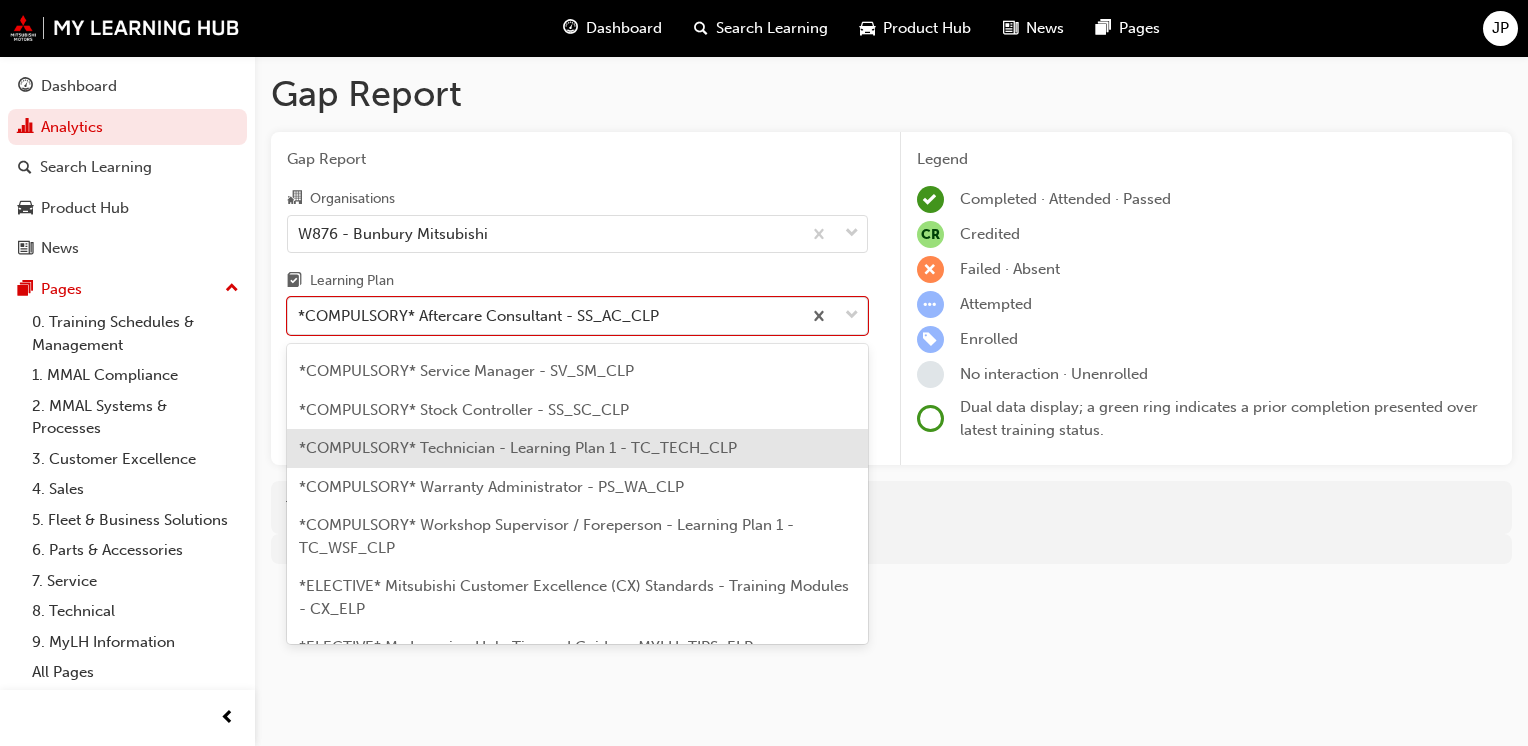click on "*COMPULSORY* Technician - Learning Plan 1 - TC_TECH_CLP" at bounding box center [518, 448] 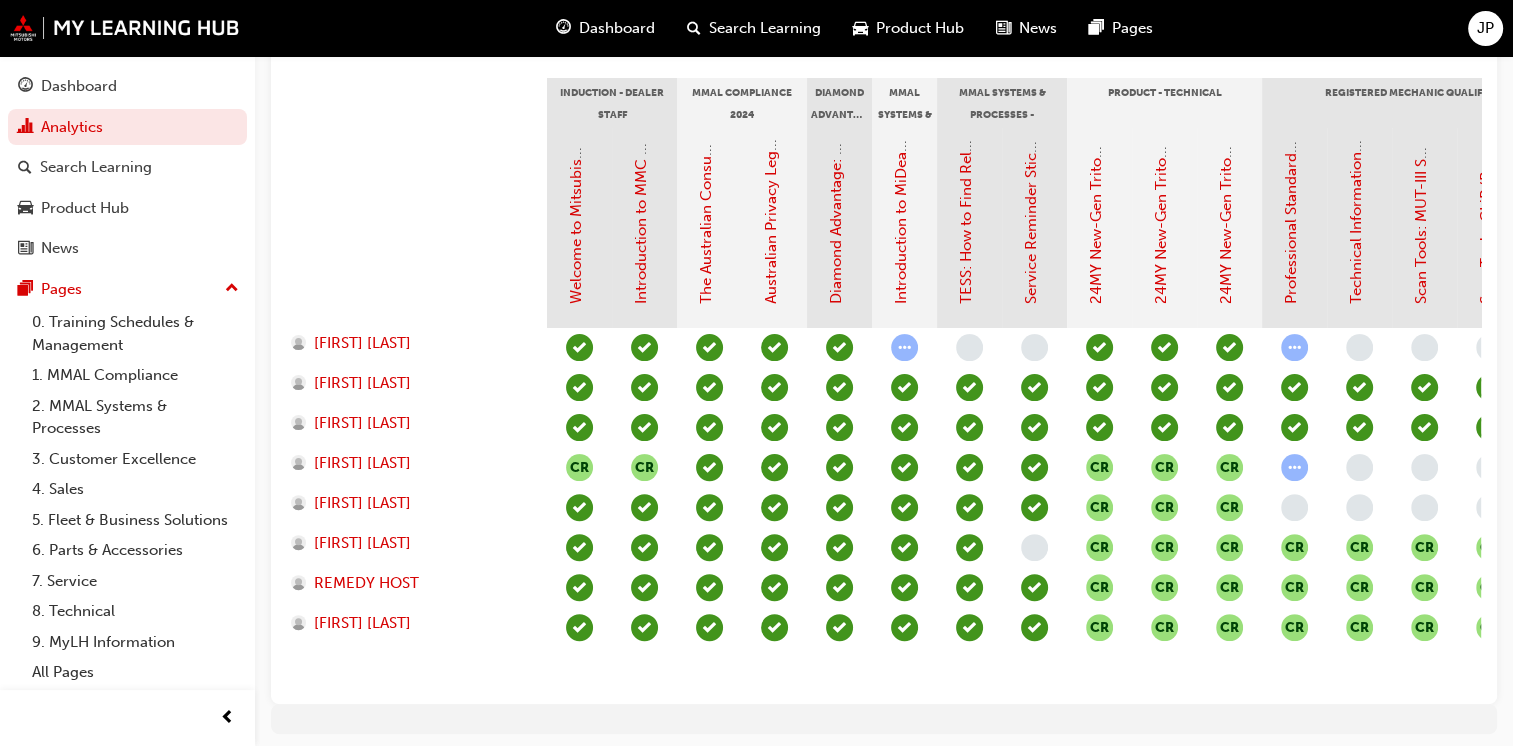 scroll, scrollTop: 468, scrollLeft: 0, axis: vertical 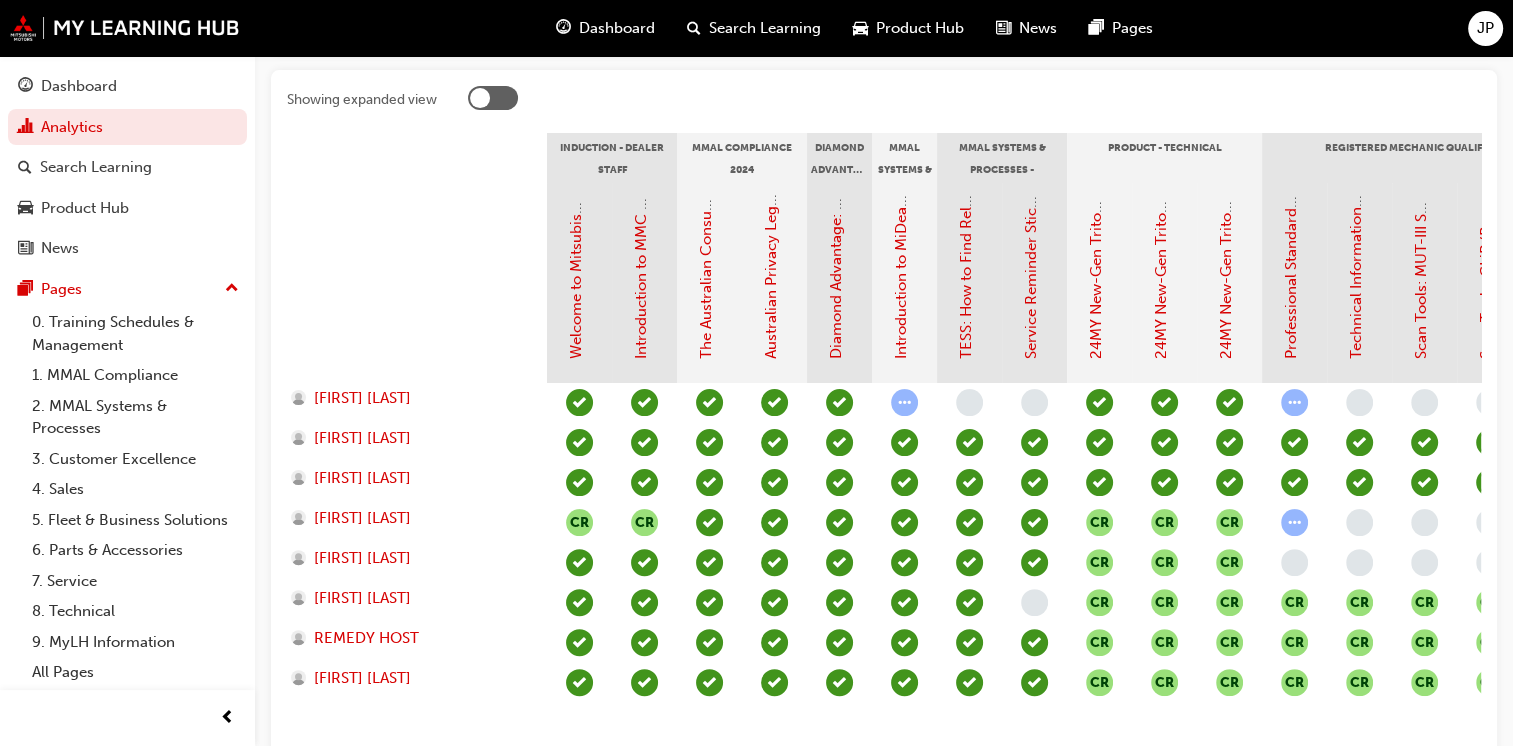 click at bounding box center [1294, 522] 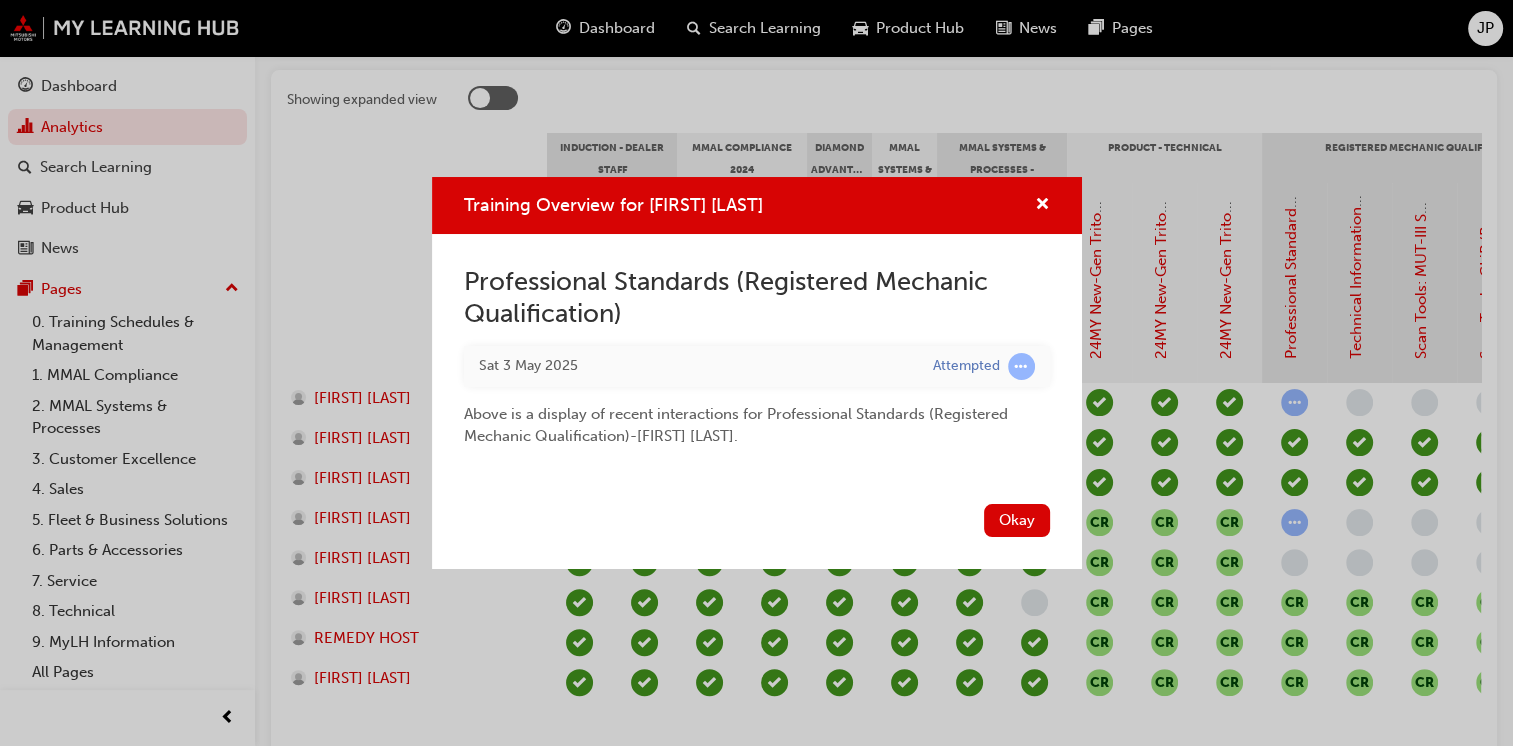 click on "Training Overview for [FIRST] [LAST]" at bounding box center [757, 205] 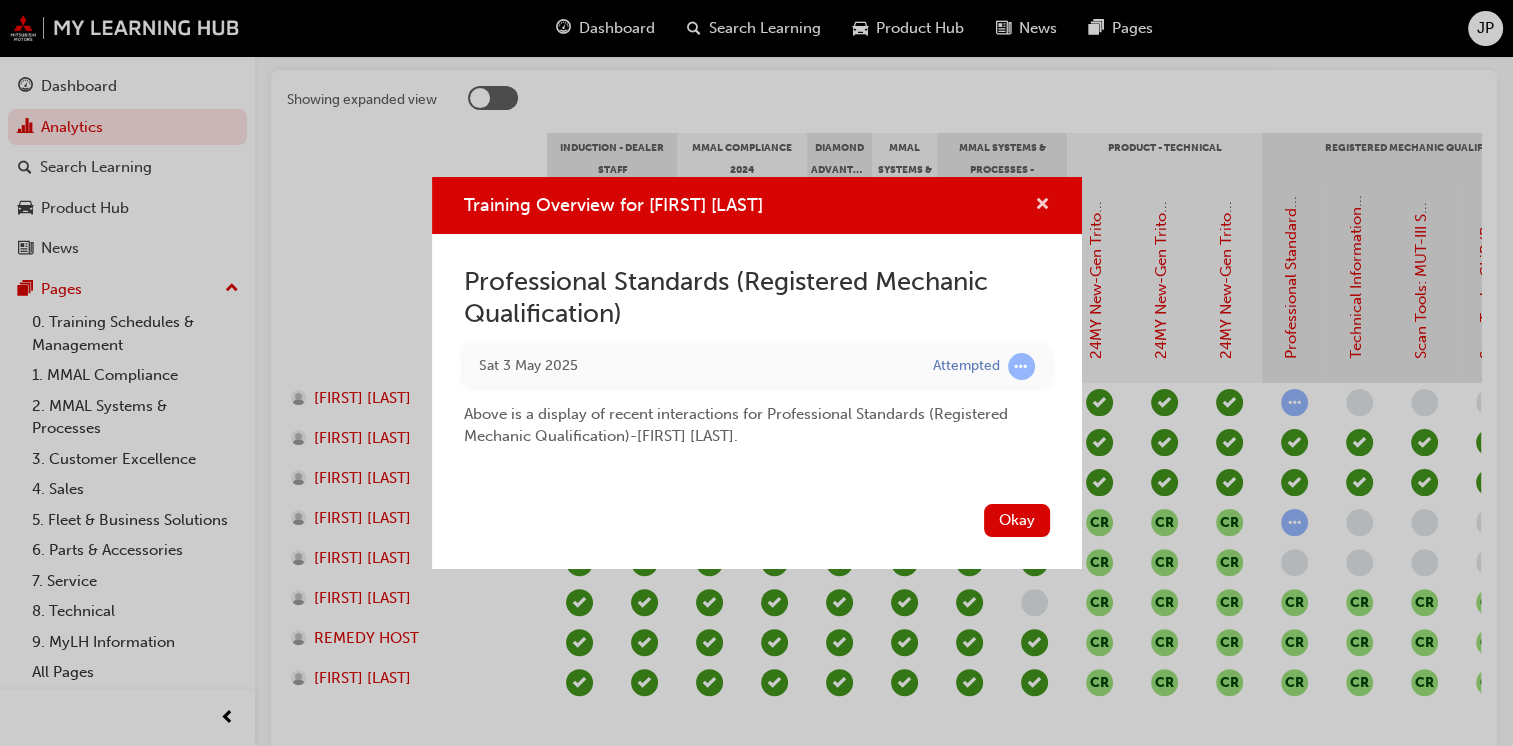 click at bounding box center [1042, 206] 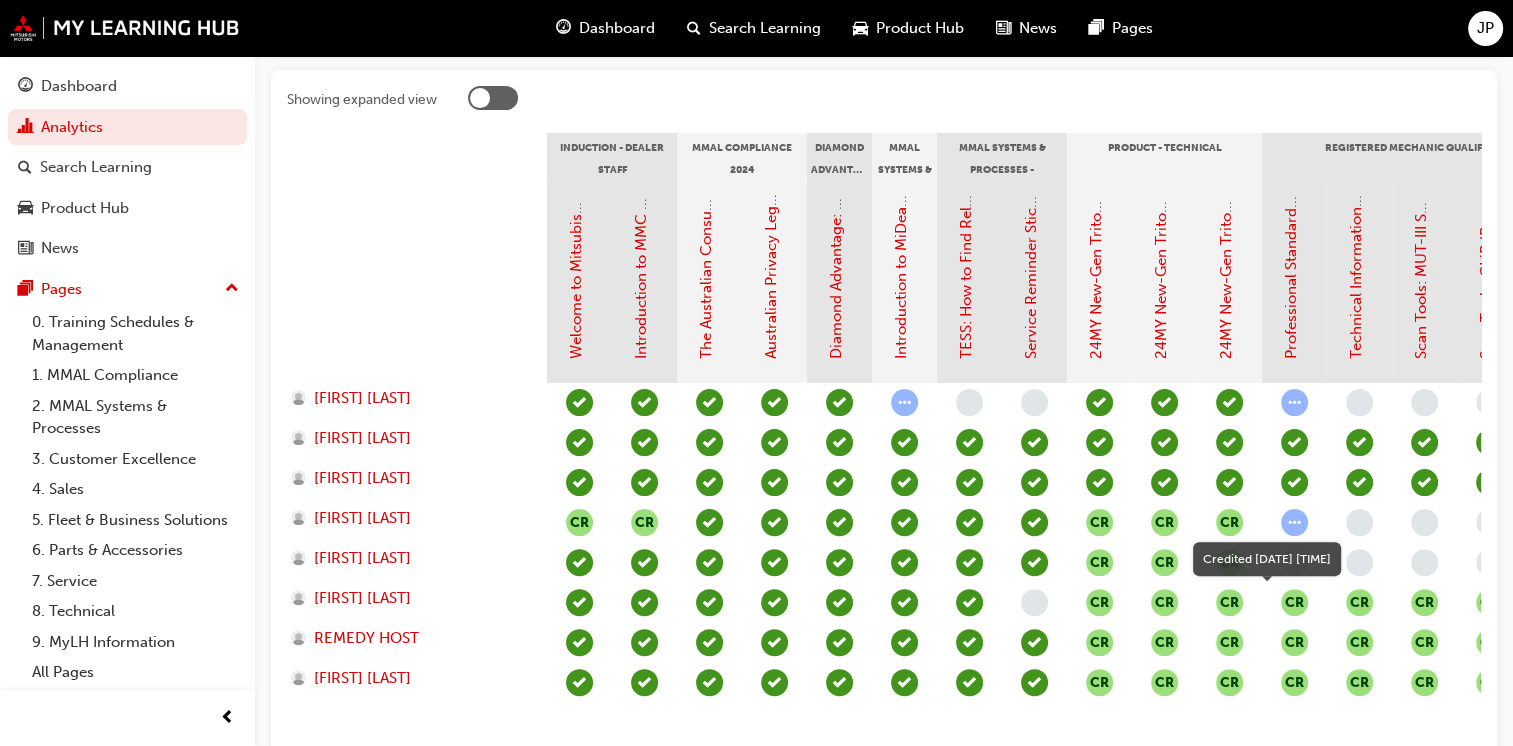 click on "CR" at bounding box center (1294, 602) 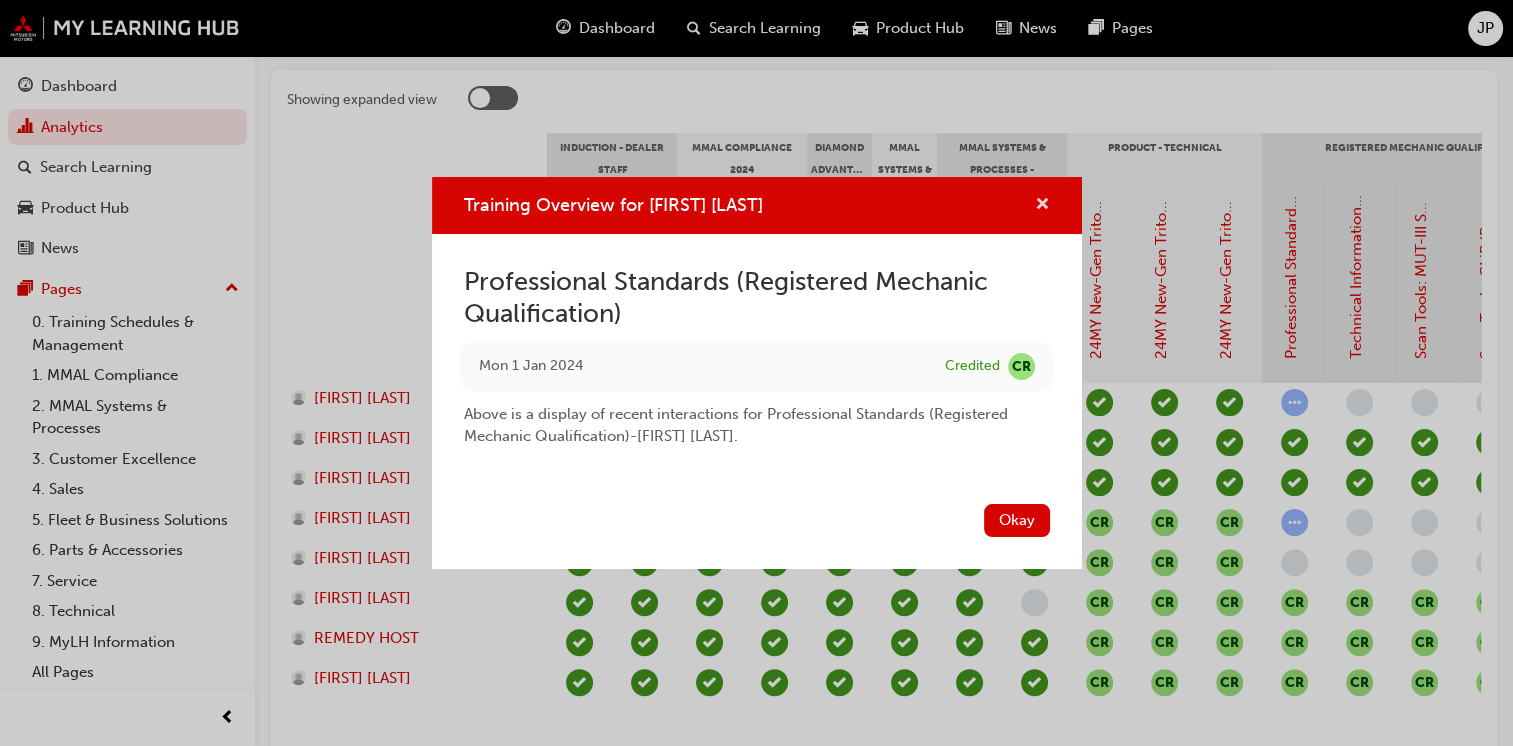 click at bounding box center (1042, 206) 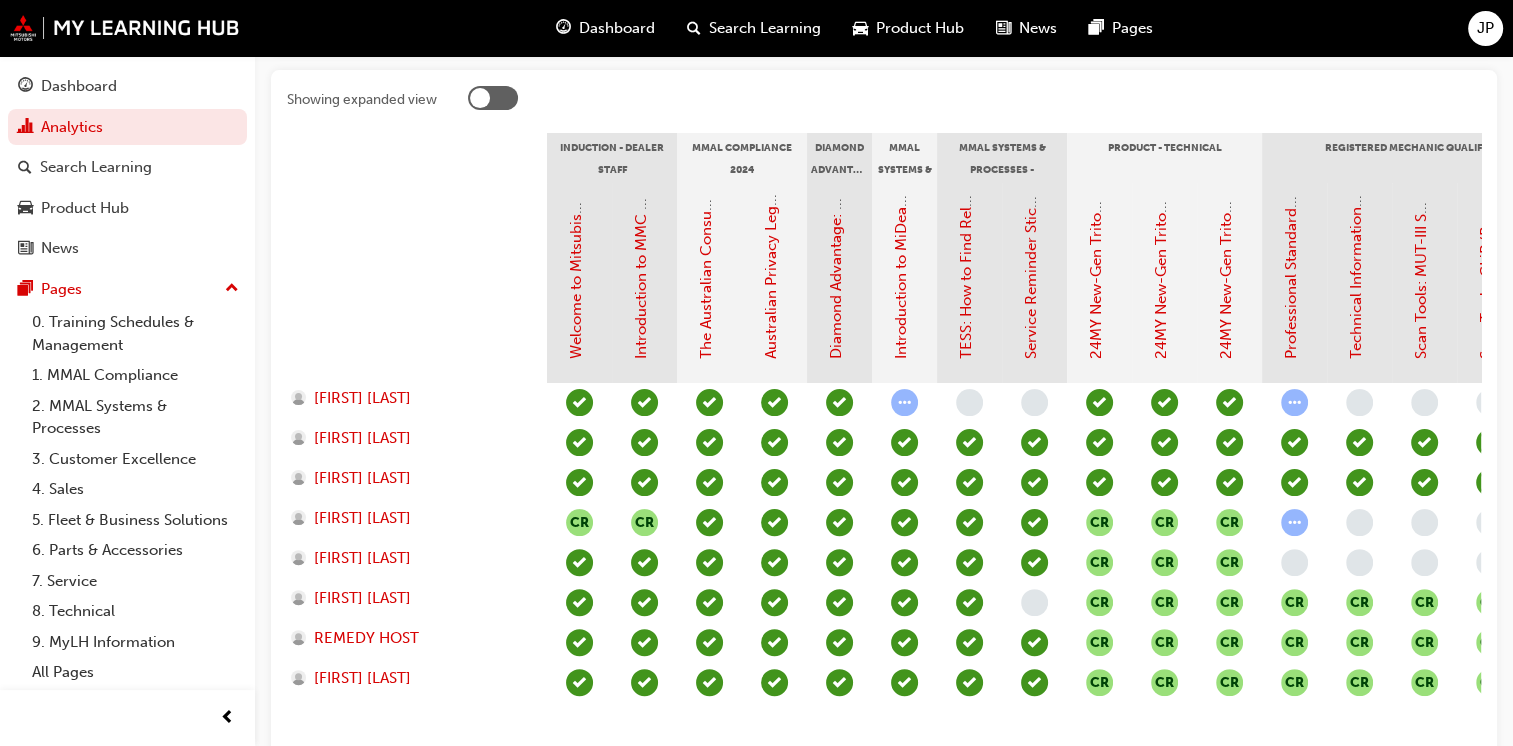 click at bounding box center (1294, 522) 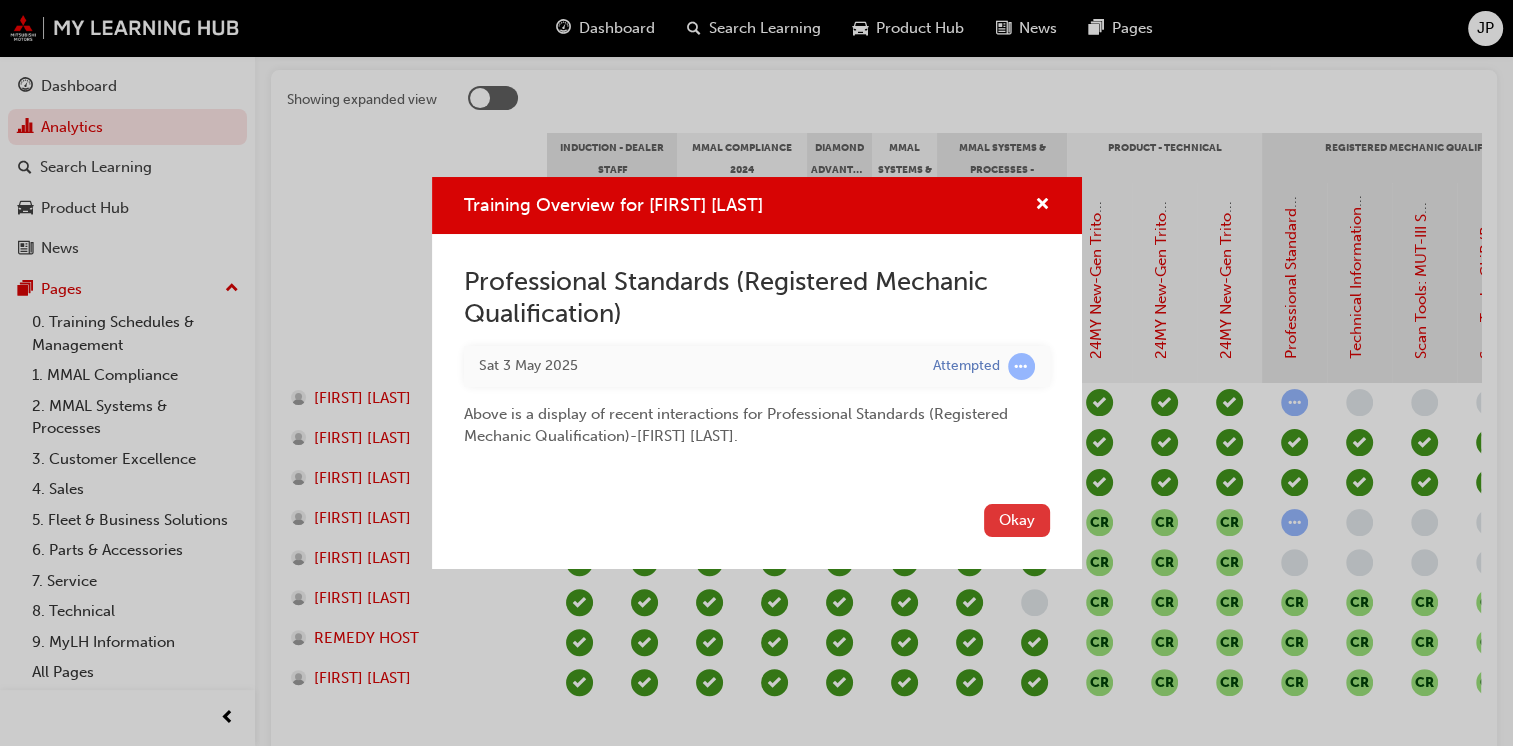 click on "Okay" at bounding box center (1017, 520) 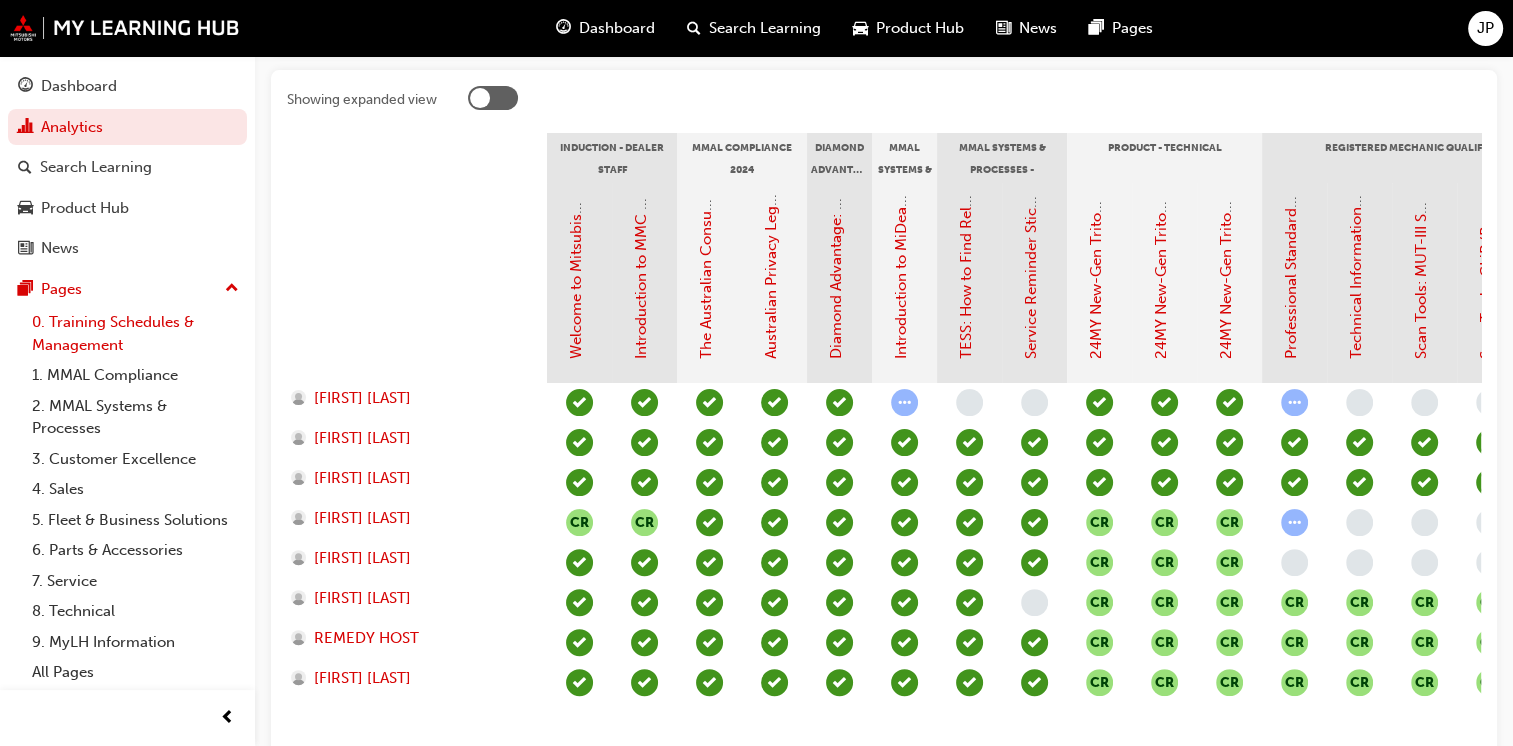 click on "0. Training Schedules & Management" at bounding box center (135, 333) 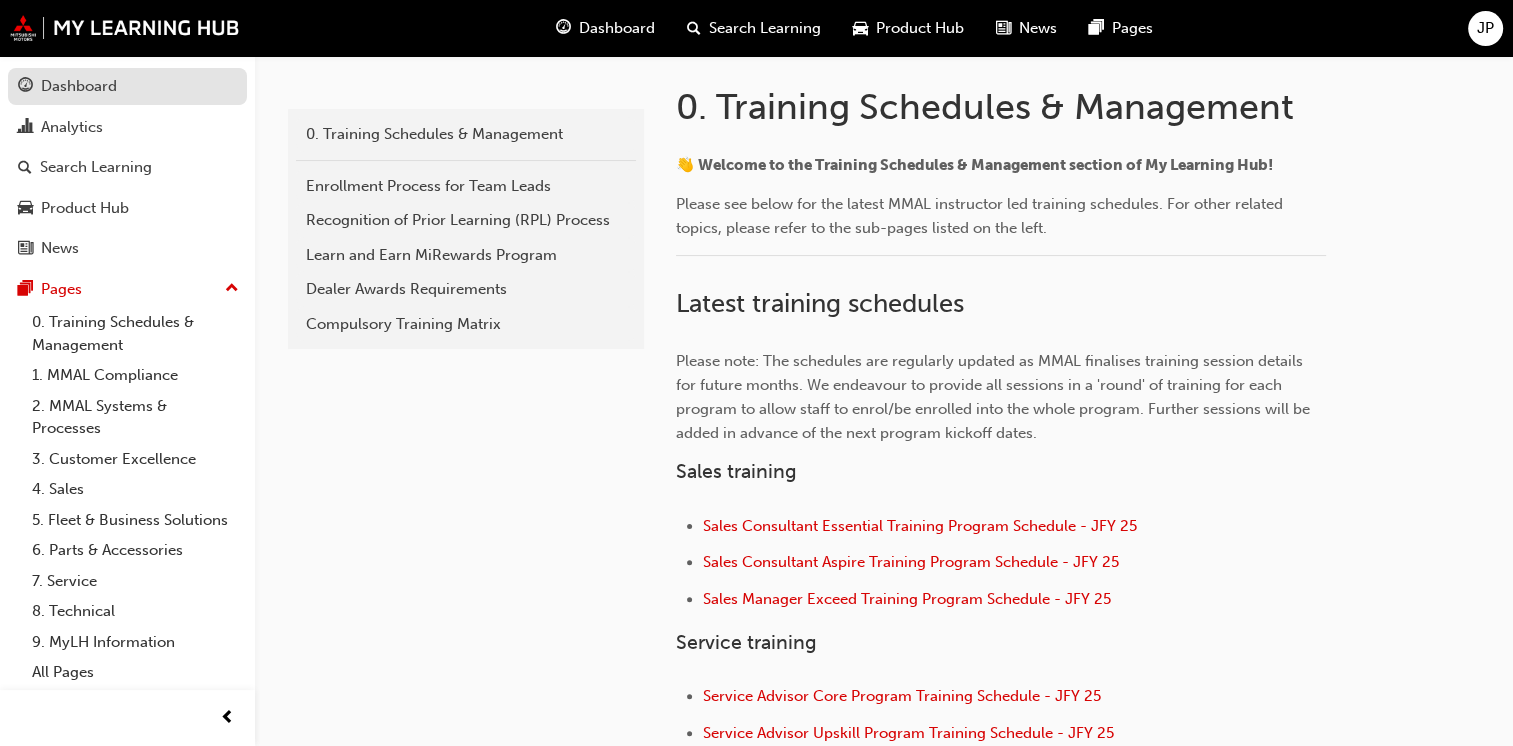 click on "Dashboard" at bounding box center [79, 86] 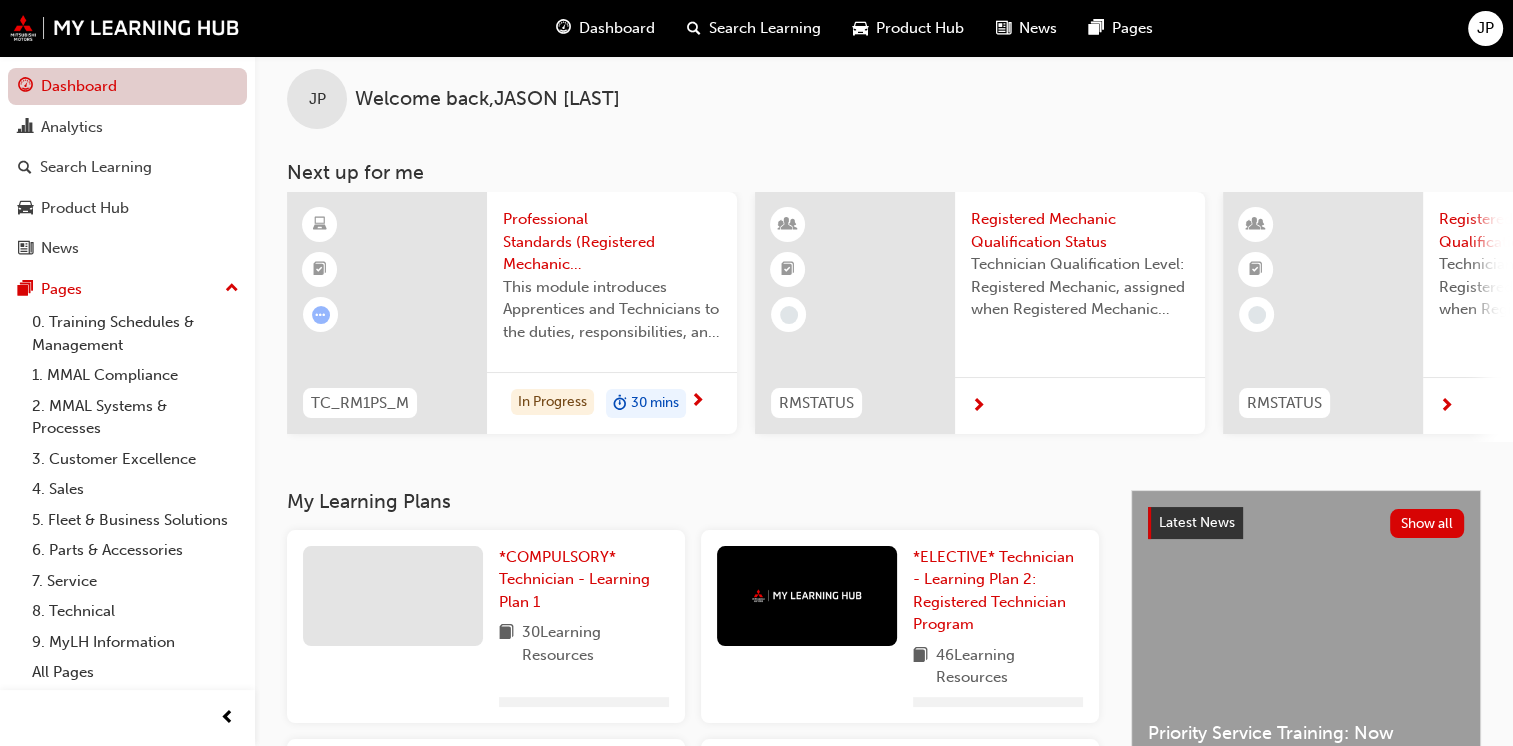 scroll, scrollTop: 411, scrollLeft: 0, axis: vertical 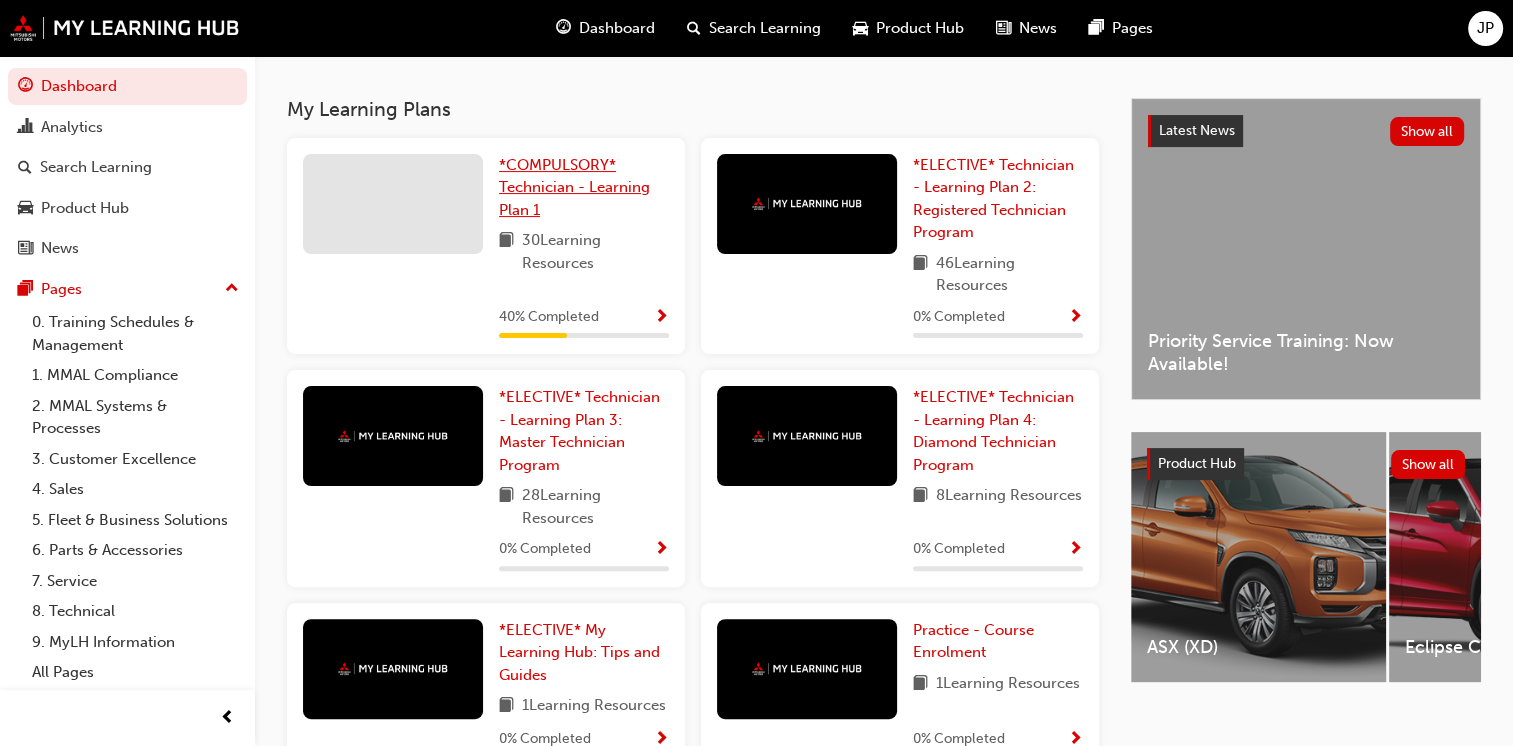 click on "*COMPULSORY* Technician - Learning Plan 1" at bounding box center [574, 187] 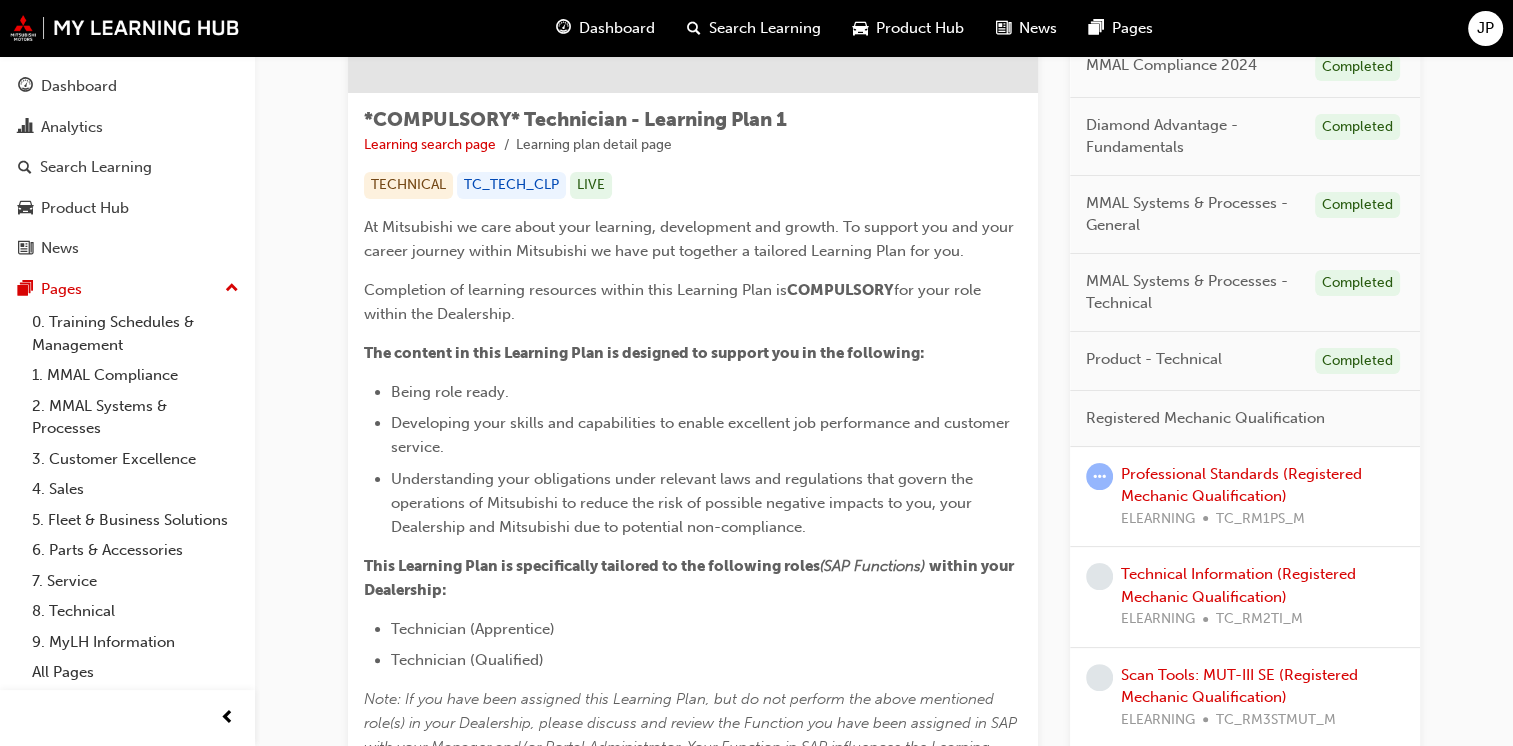 scroll, scrollTop: 308, scrollLeft: 0, axis: vertical 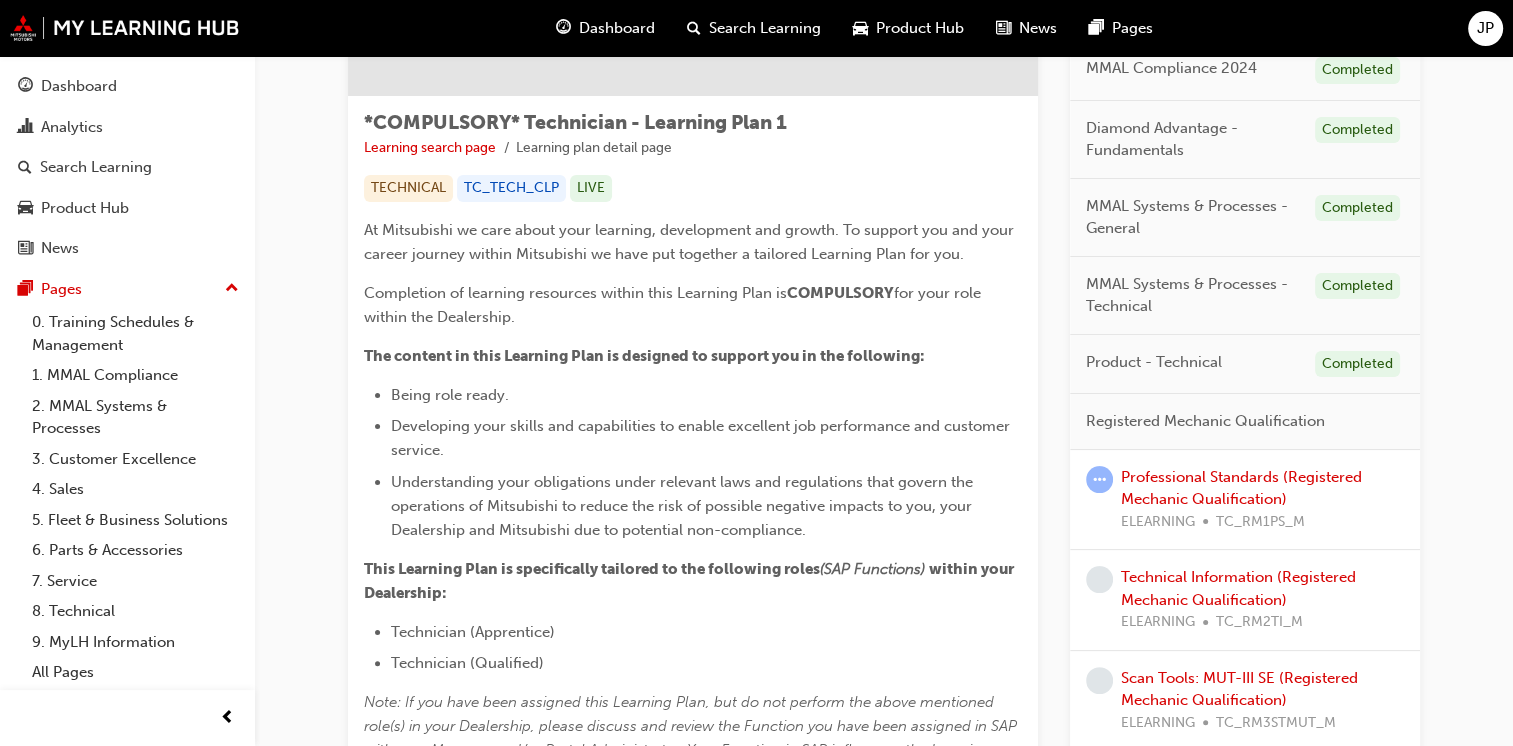 click at bounding box center (1099, 479) 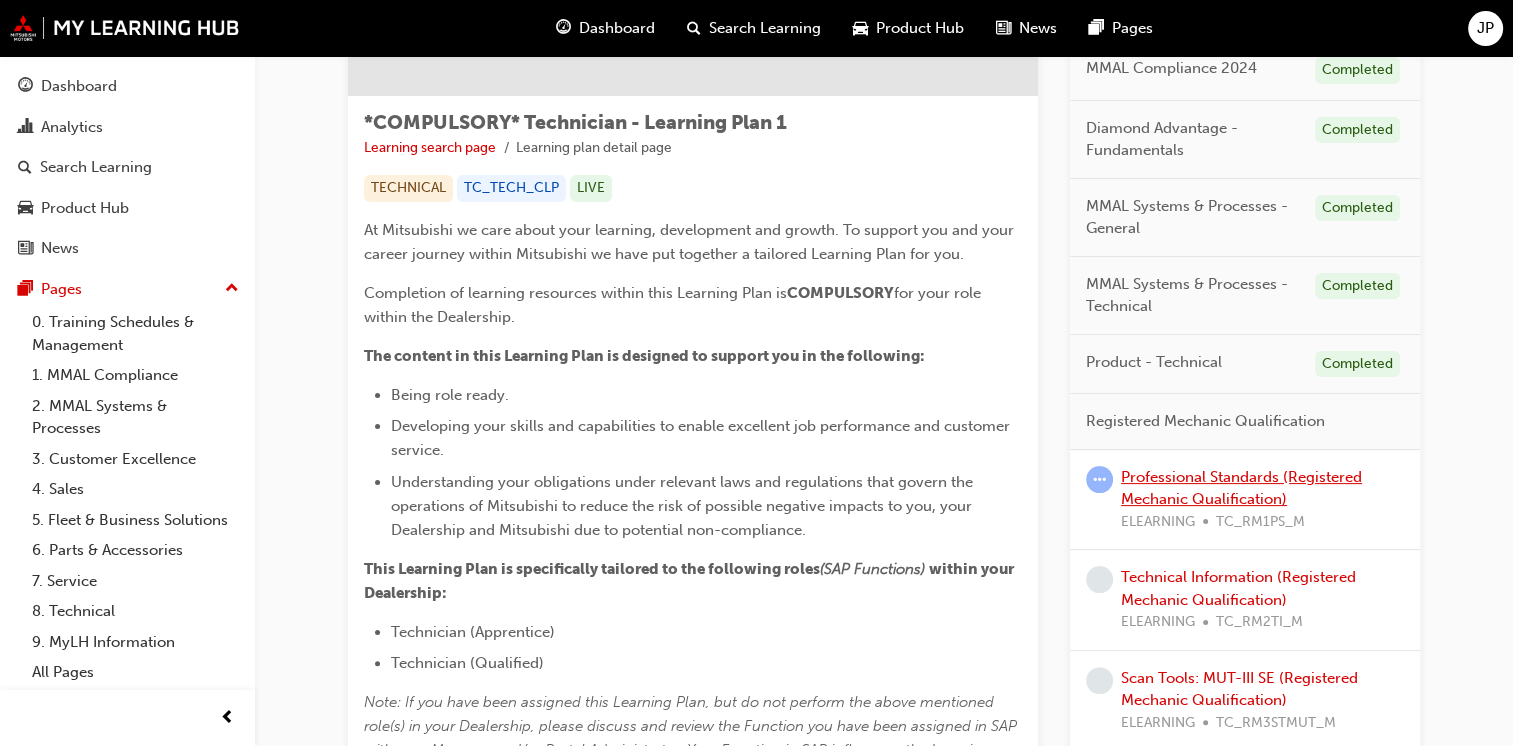 click on "Professional Standards (Registered Mechanic Qualification)" at bounding box center [1241, 488] 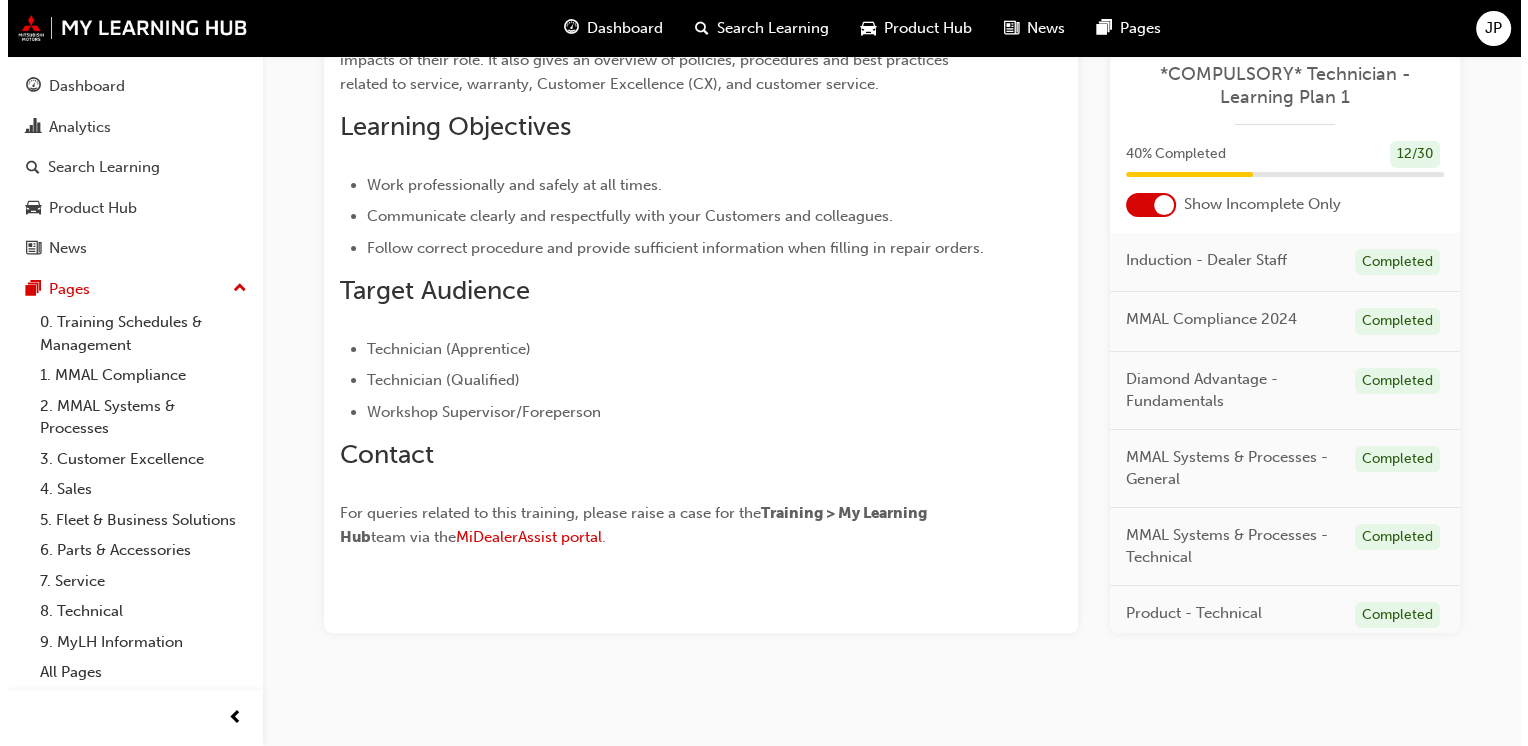 scroll, scrollTop: 0, scrollLeft: 0, axis: both 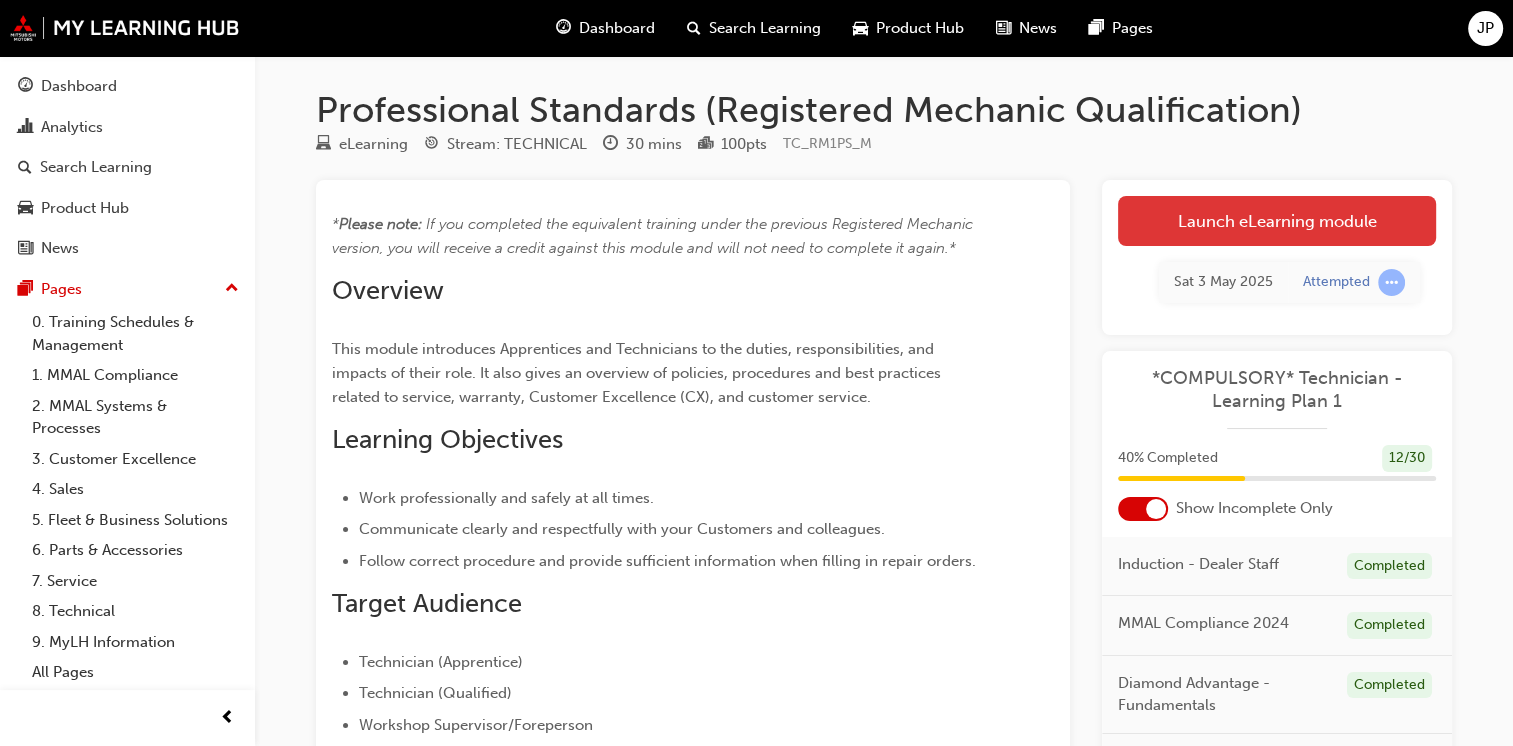 click on "Launch eLearning module" at bounding box center (1277, 221) 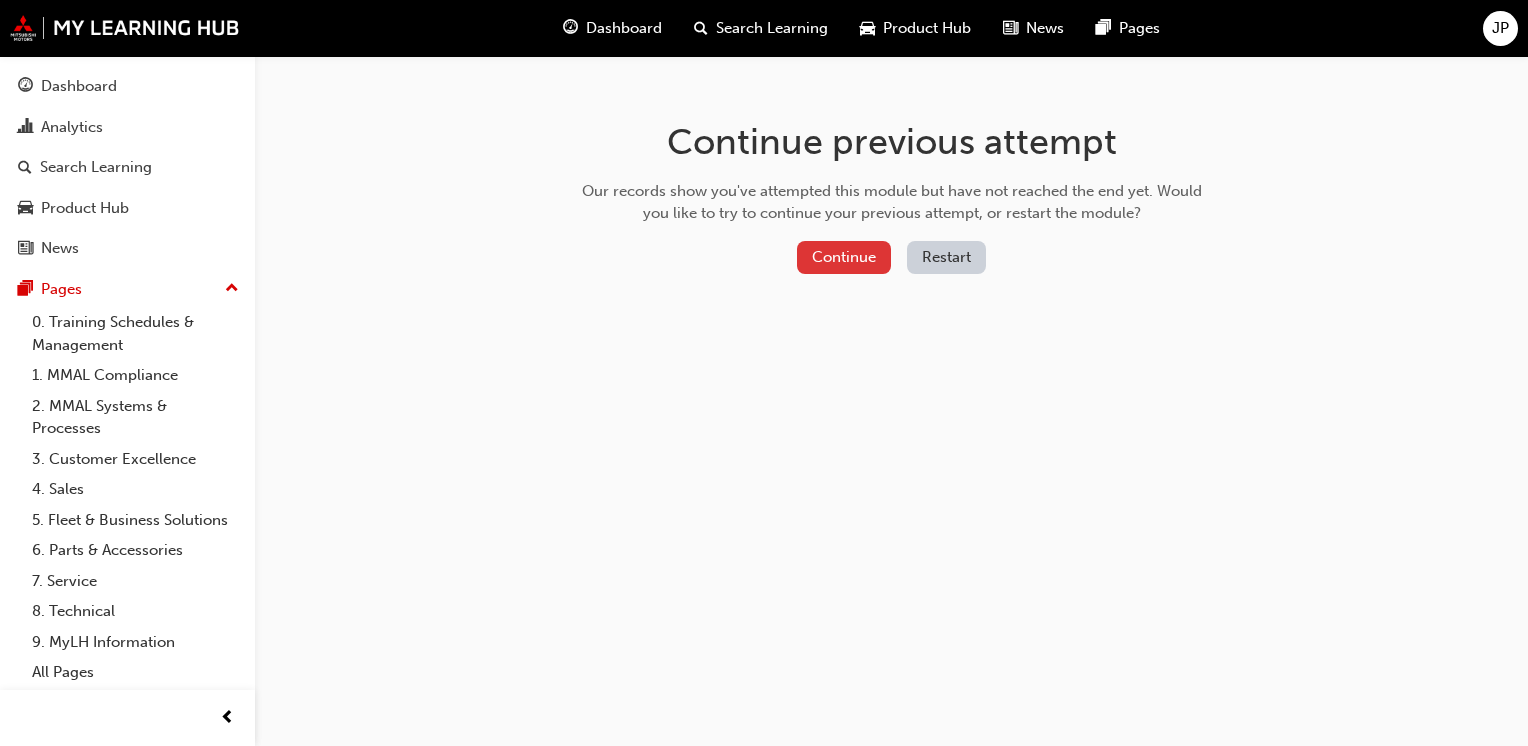 click on "Continue" at bounding box center (844, 257) 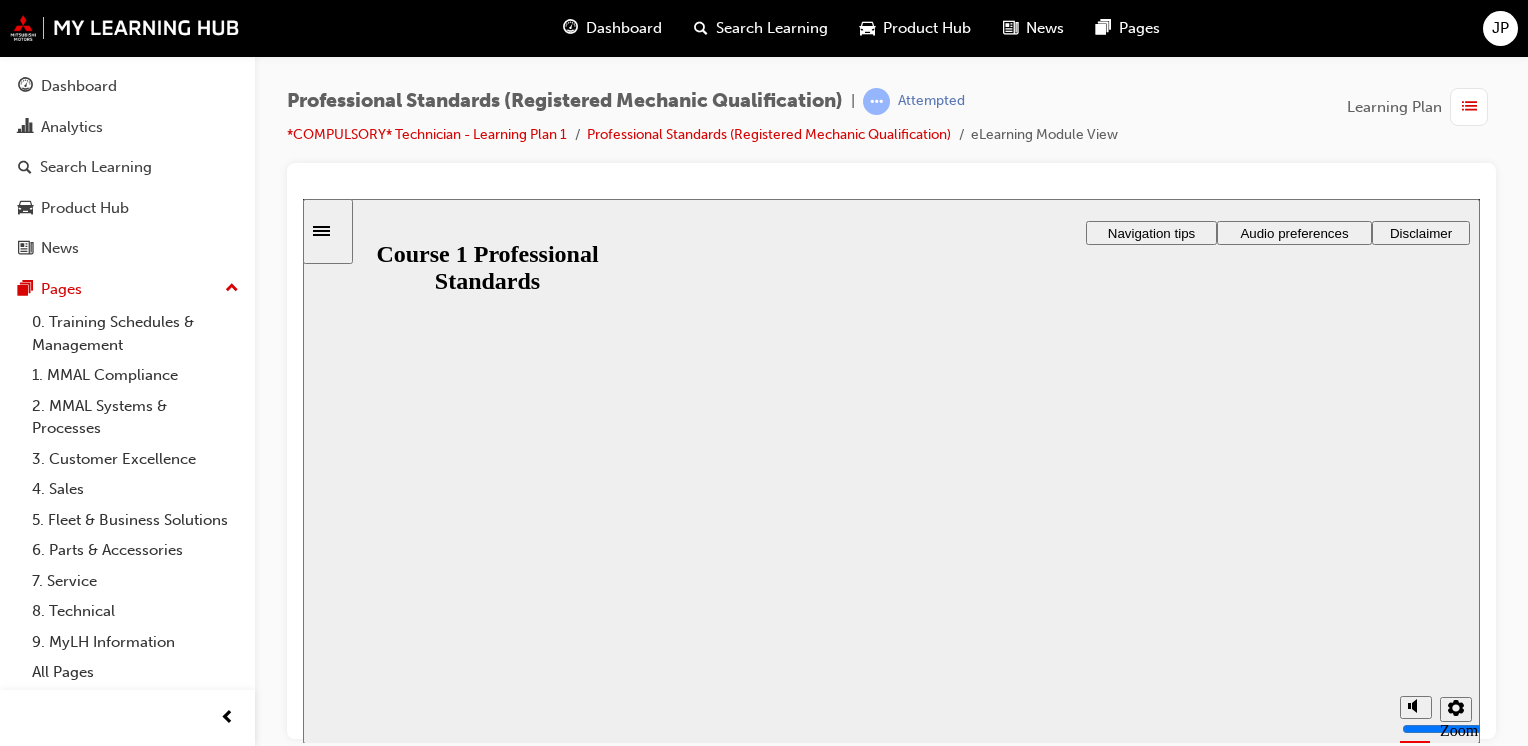 scroll, scrollTop: 0, scrollLeft: 0, axis: both 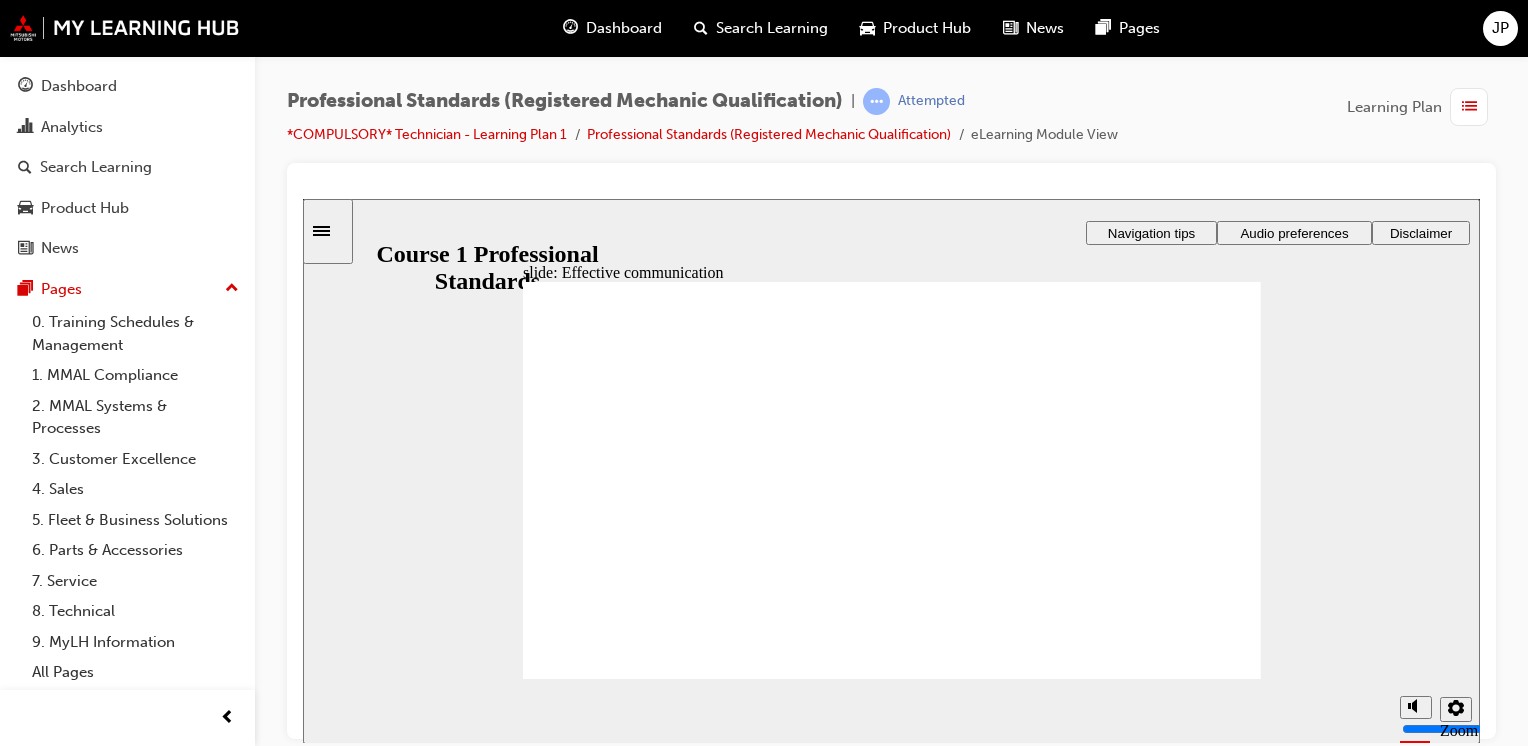 click 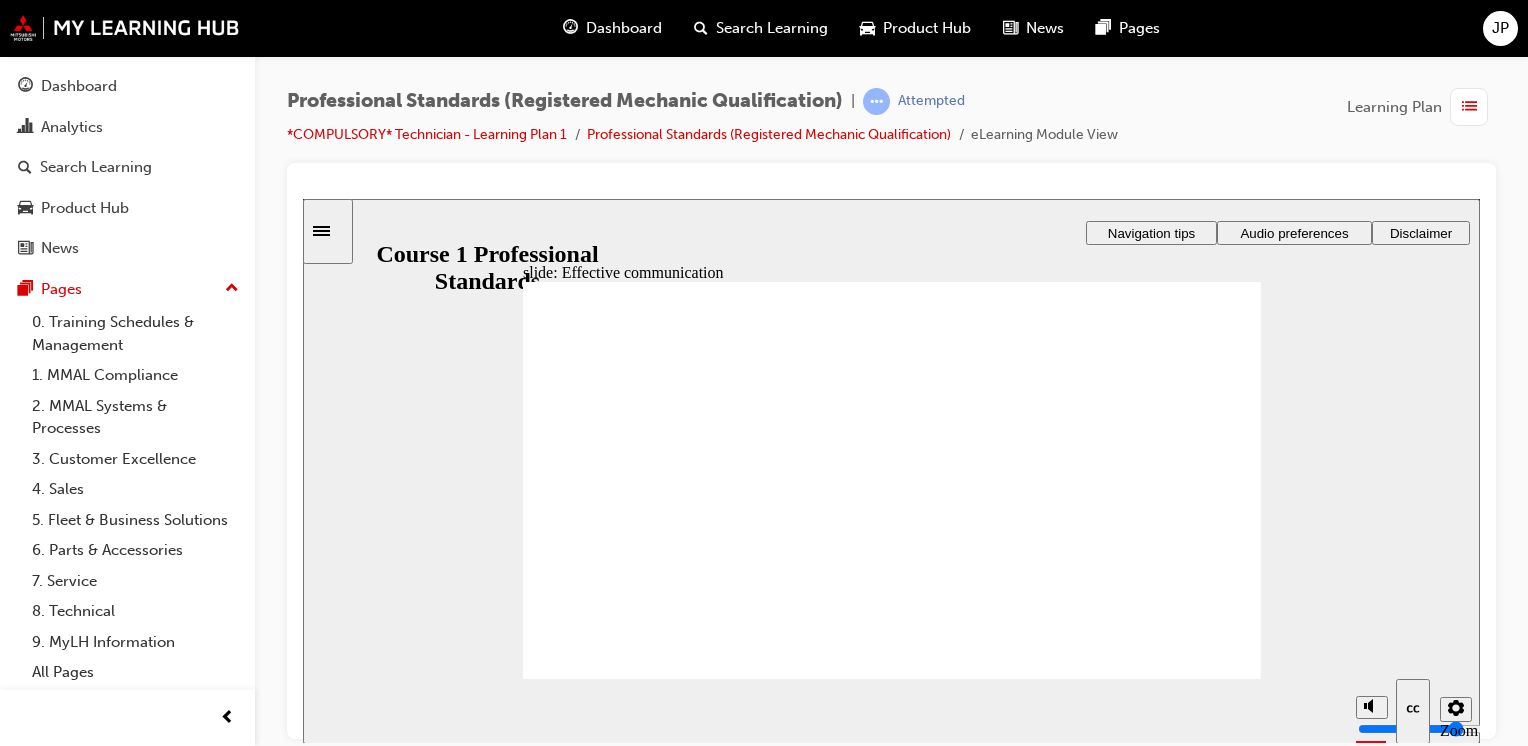 click 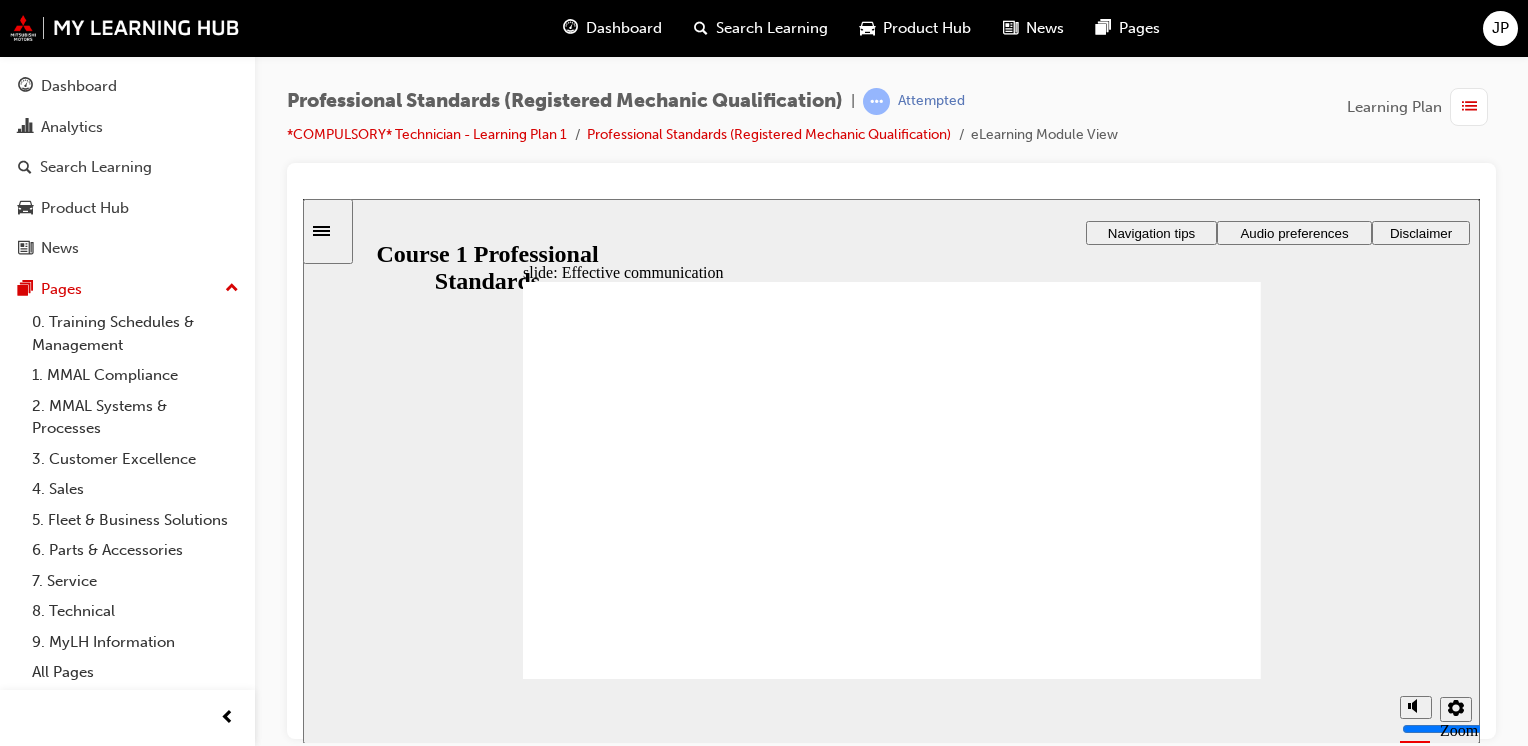 click 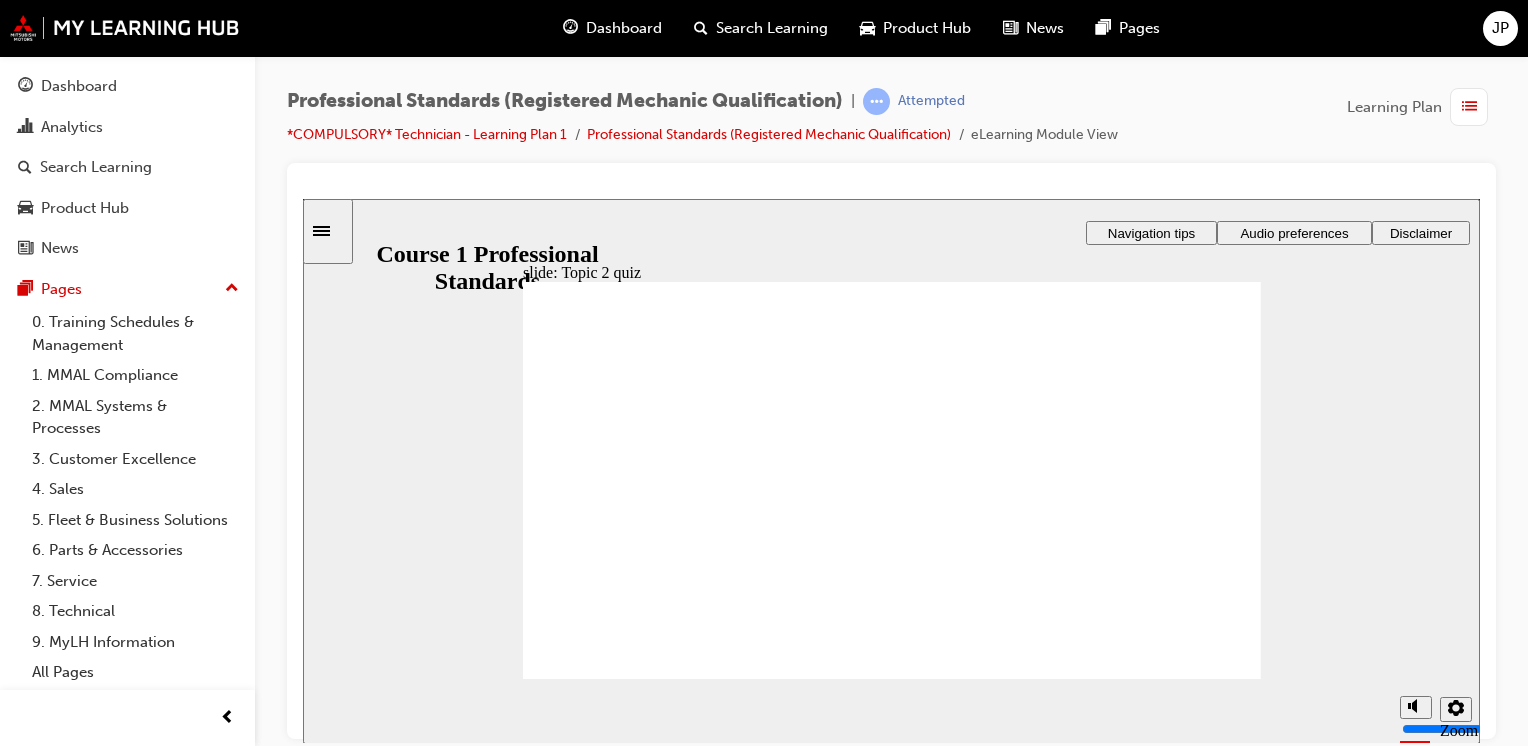 click 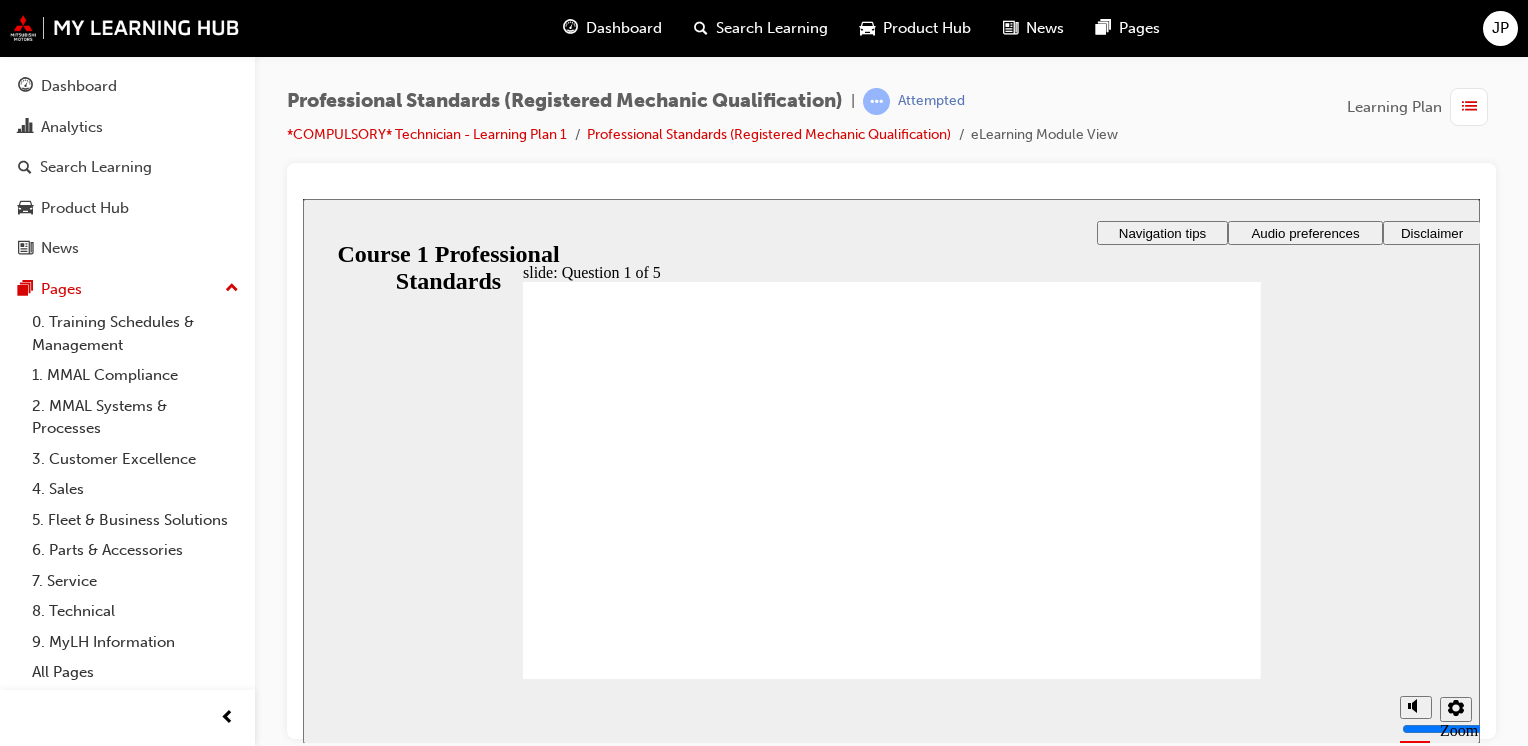 radio on "true" 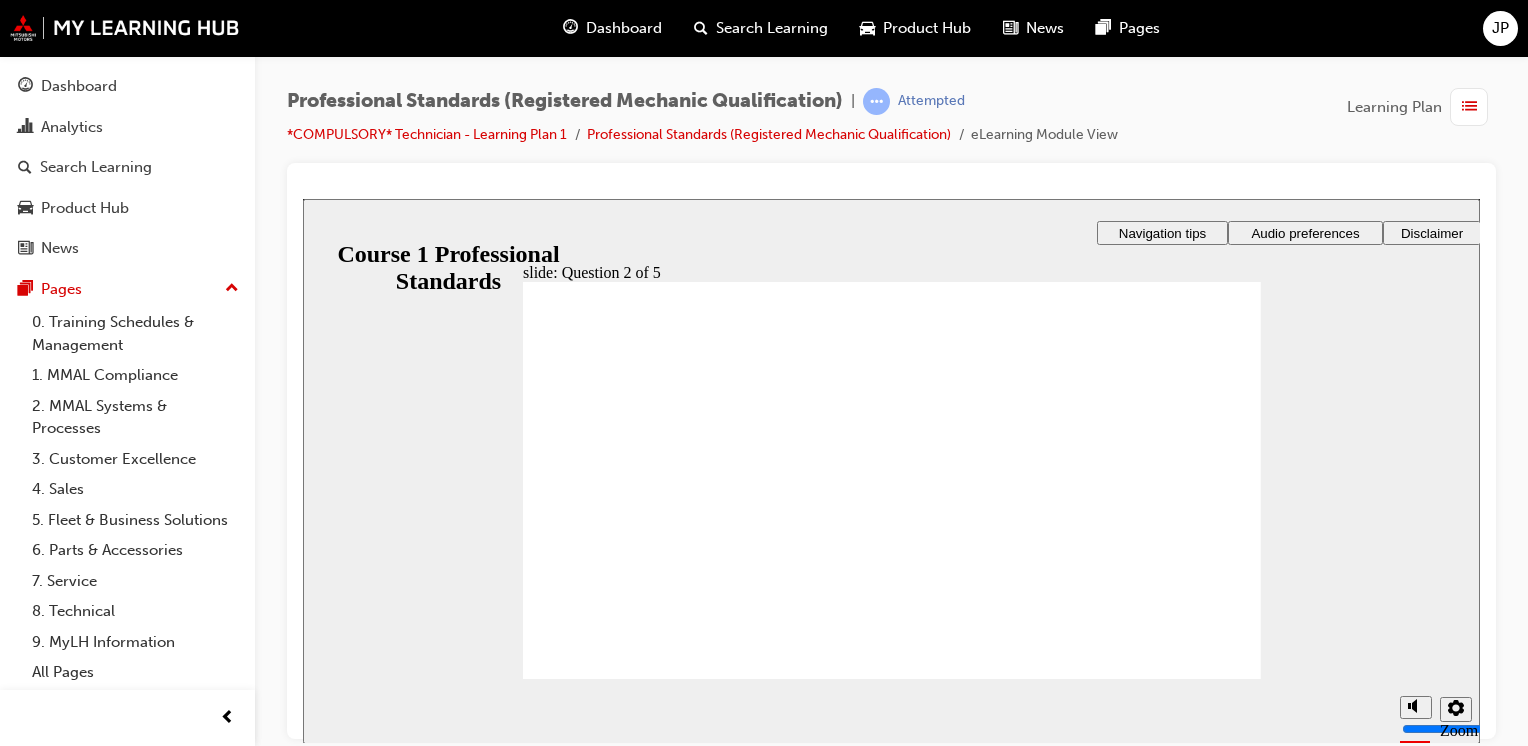 radio on "true" 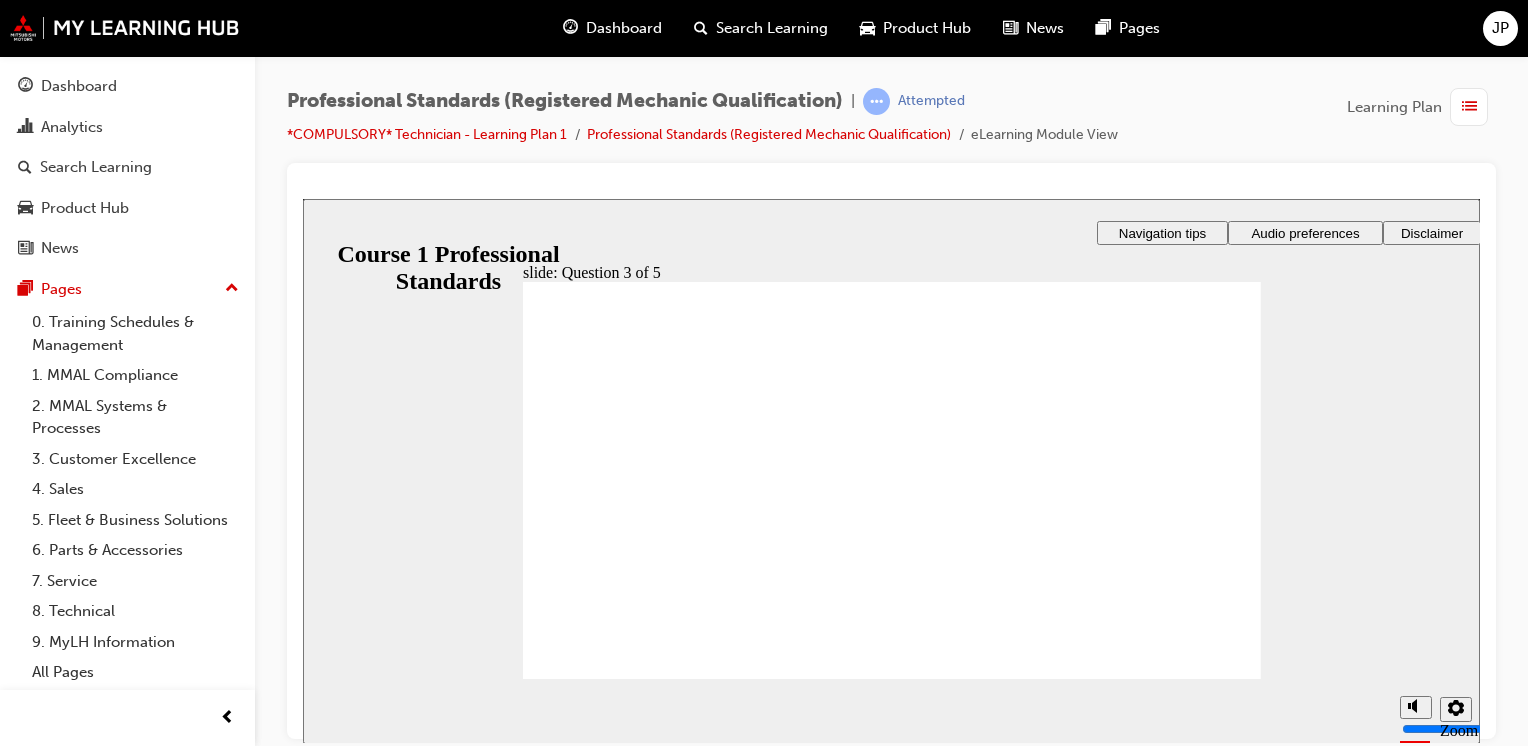 checkbox on "true" 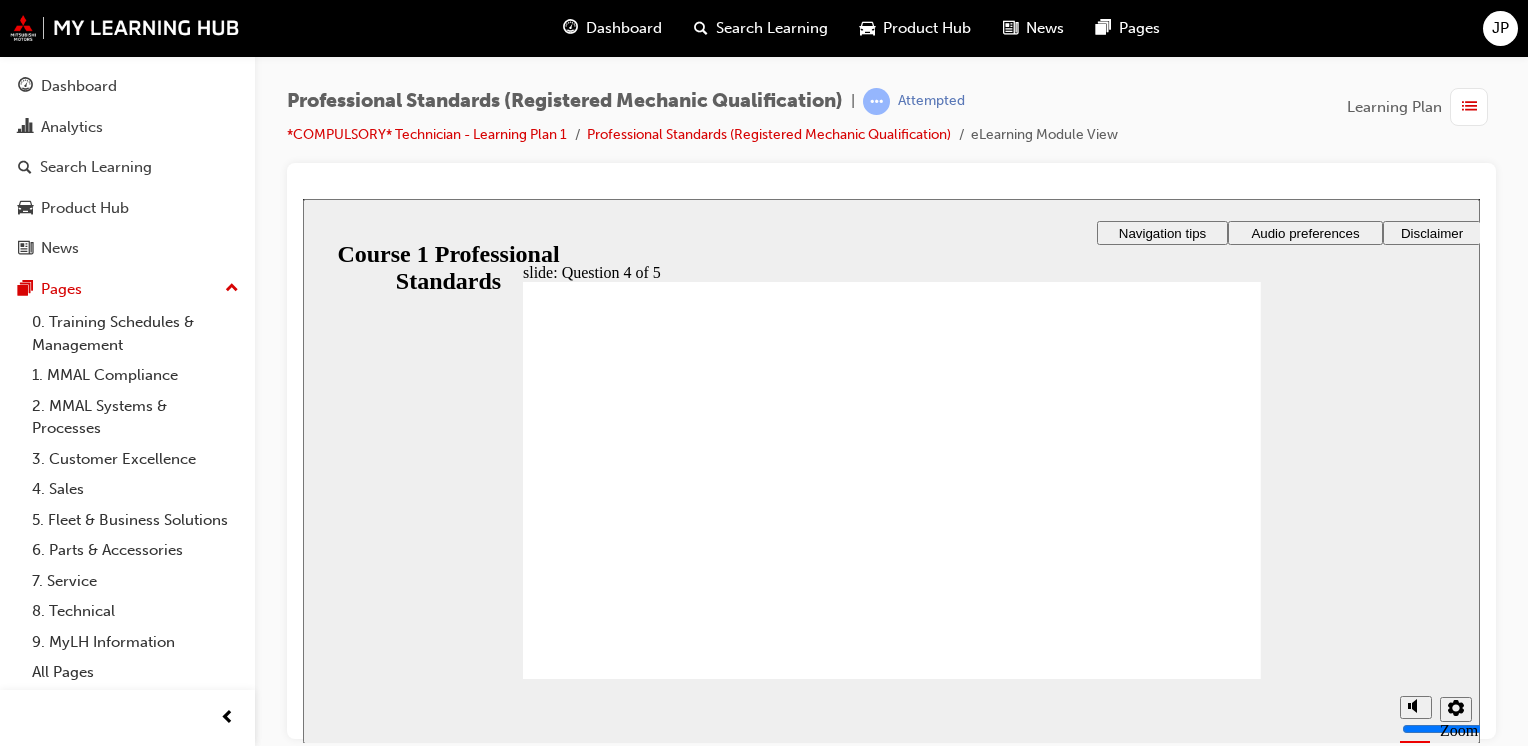 radio on "true" 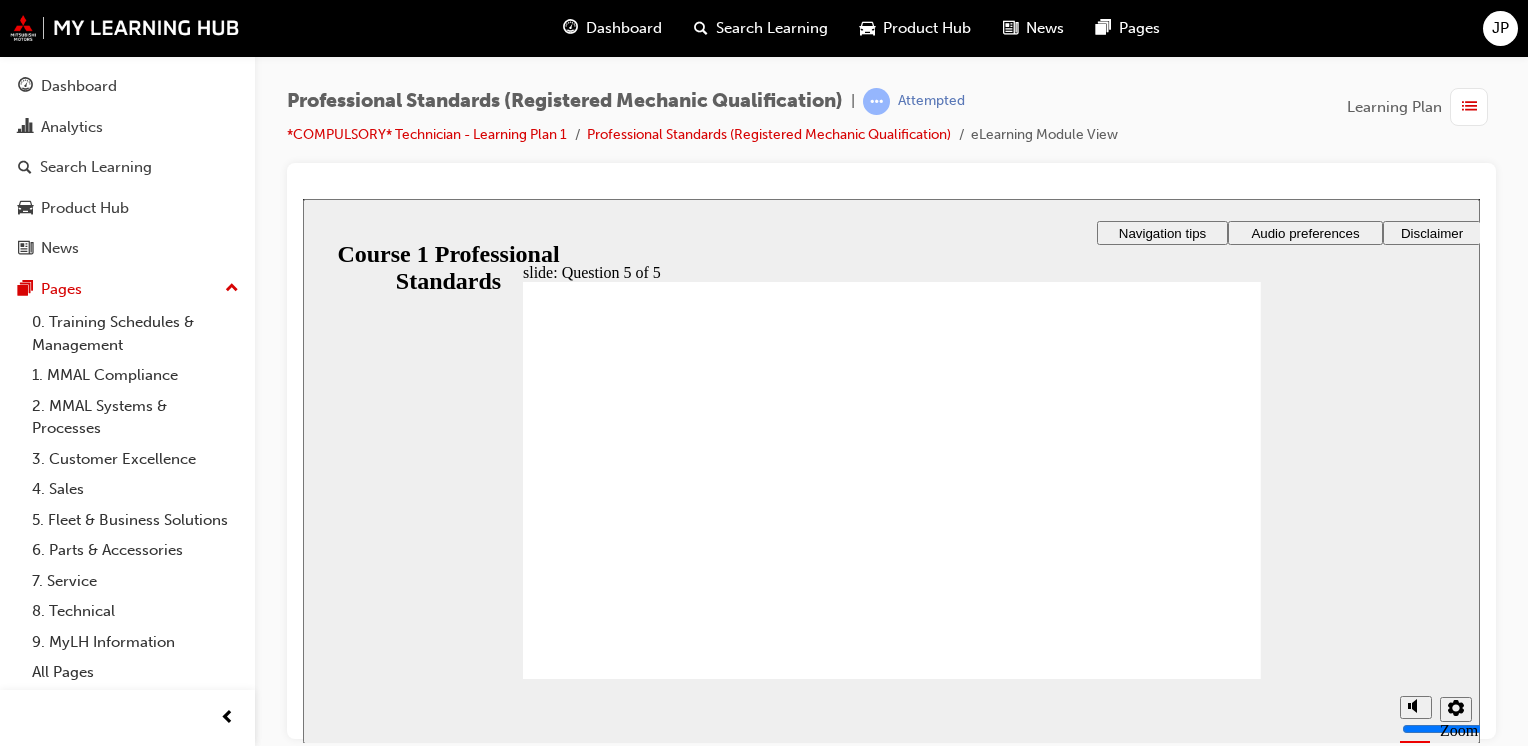 radio on "true" 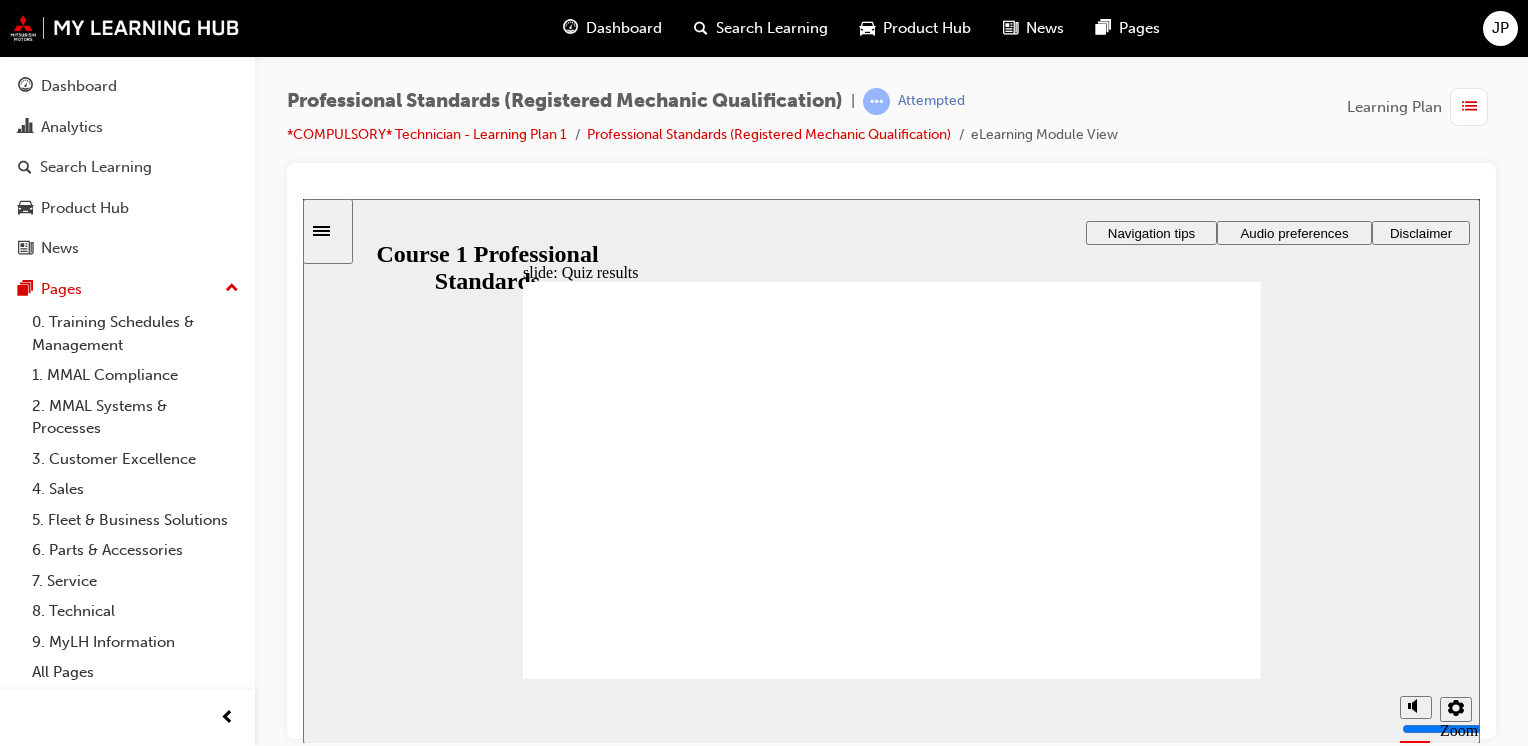 click 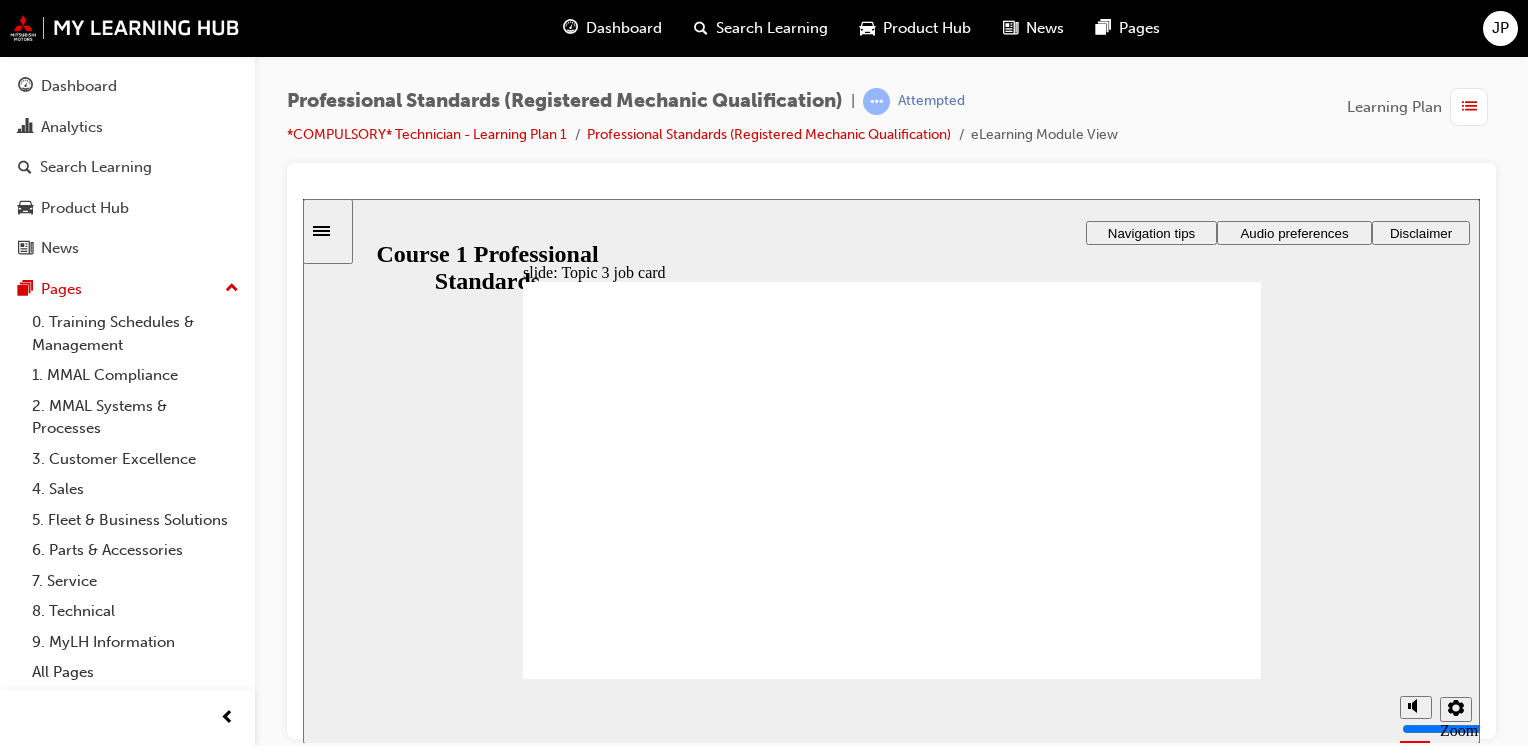 click 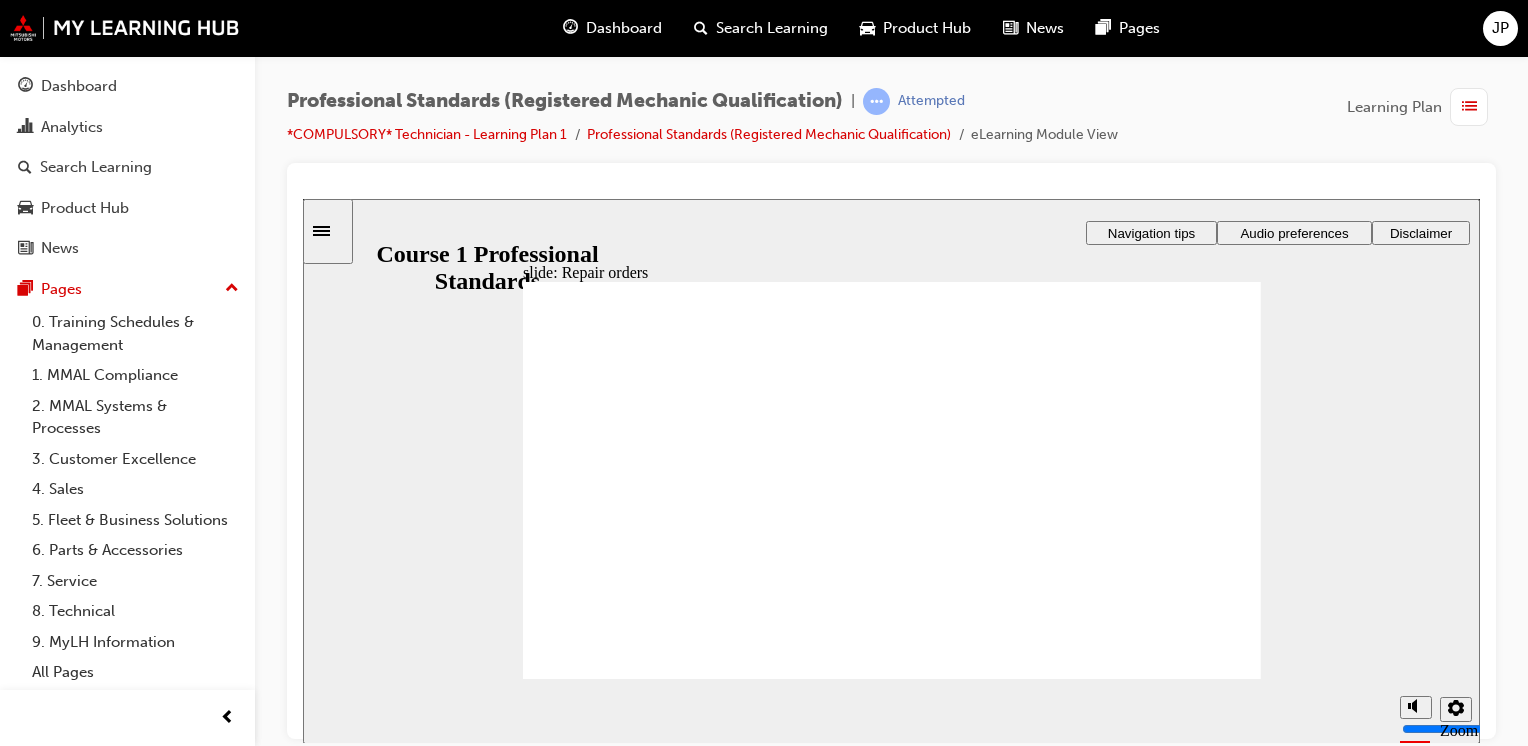 click 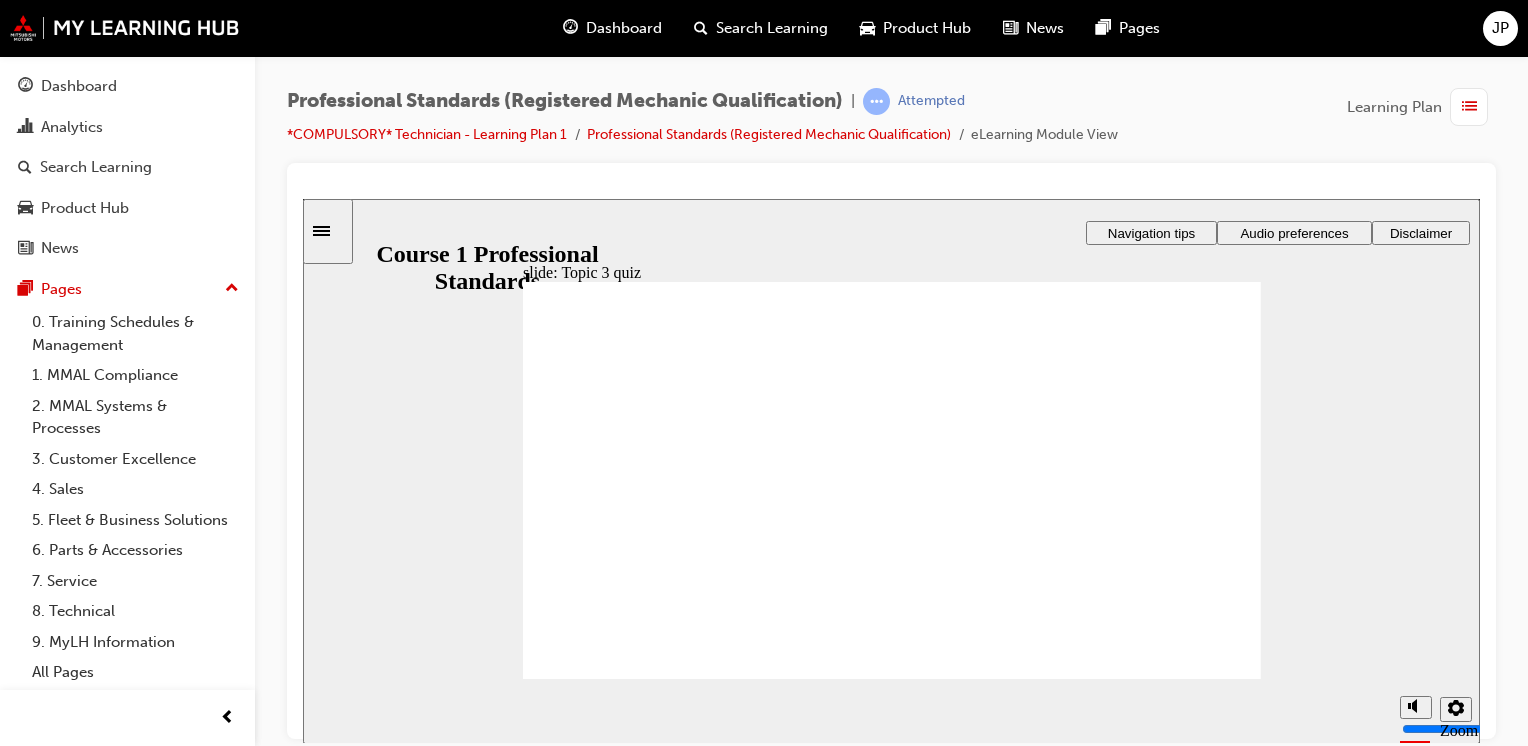 click 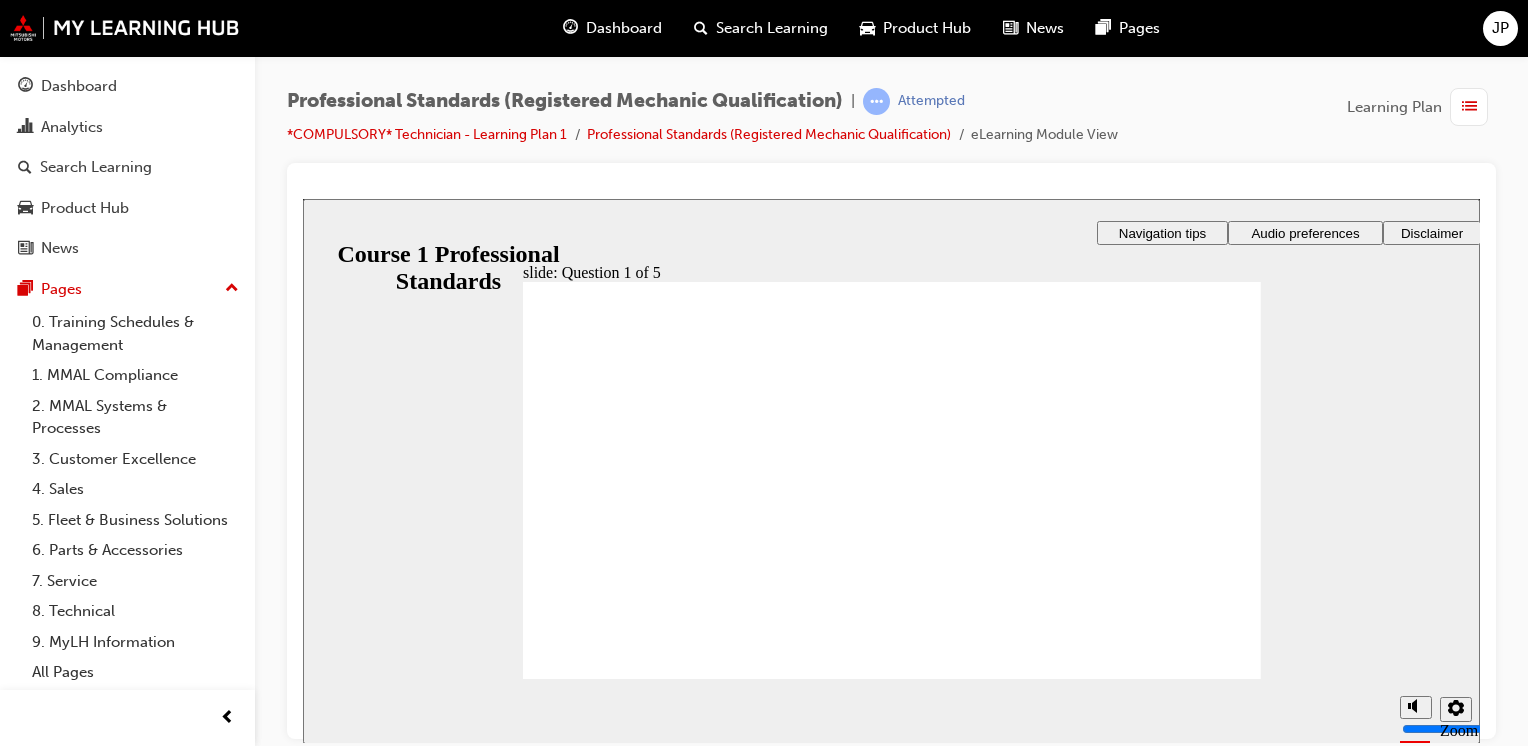checkbox on "true" 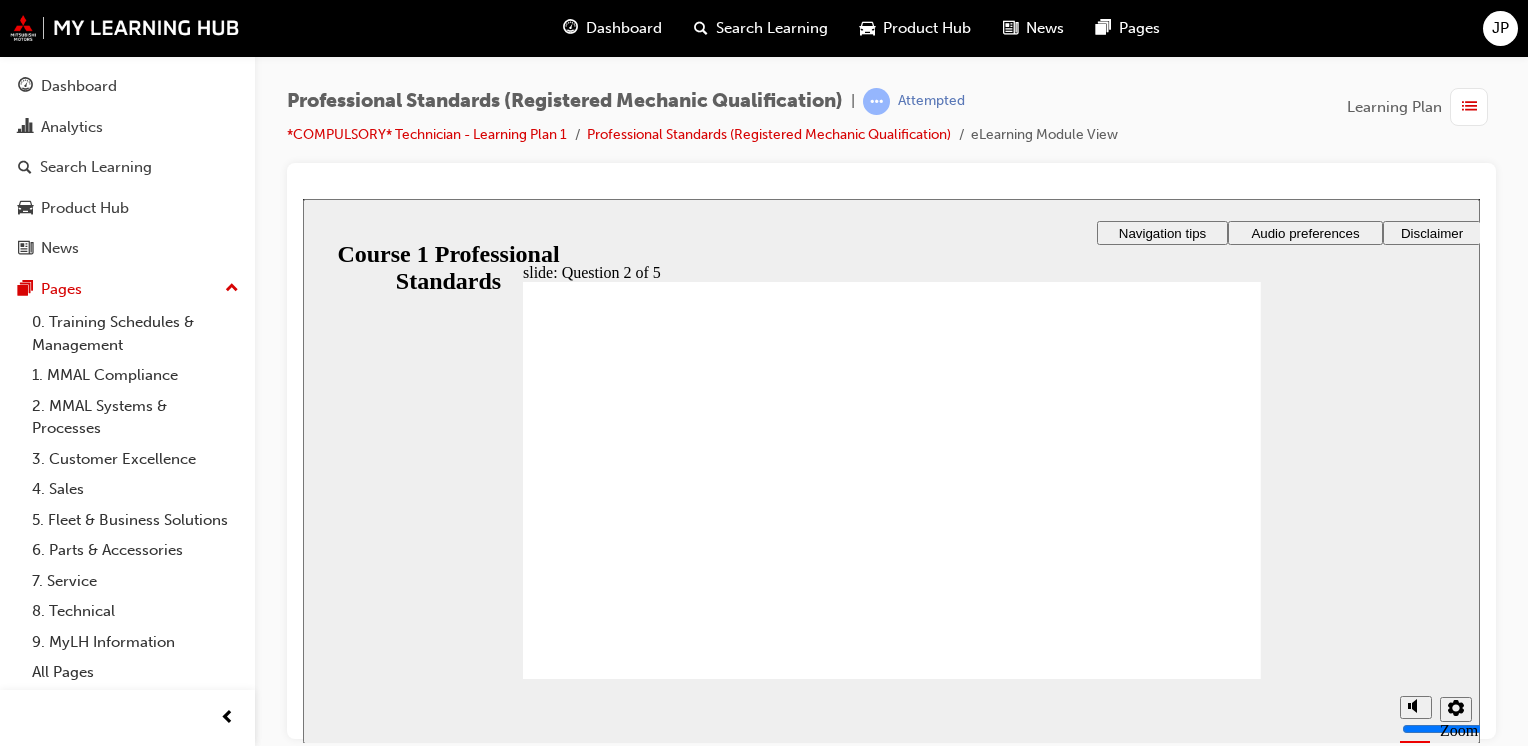 radio on "true" 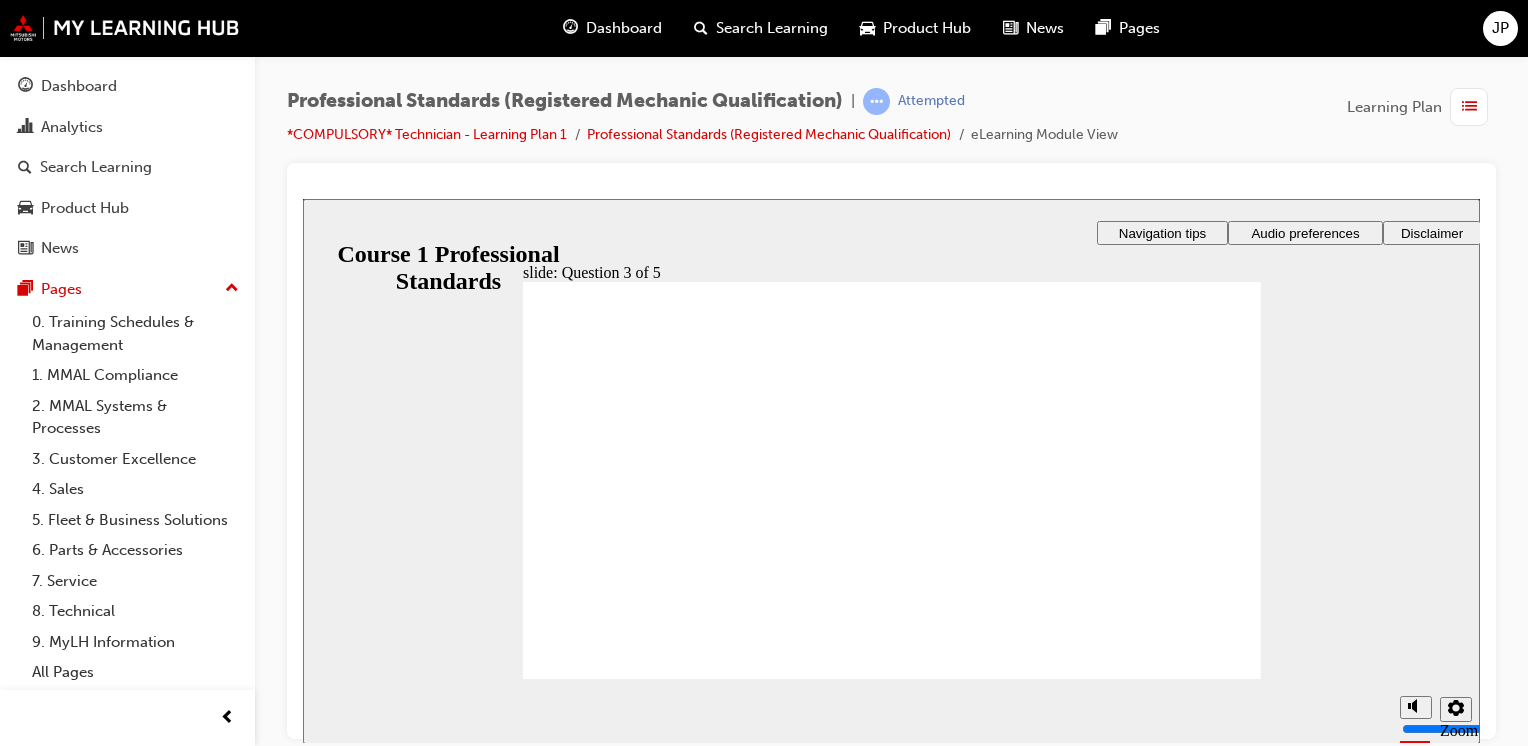 radio on "true" 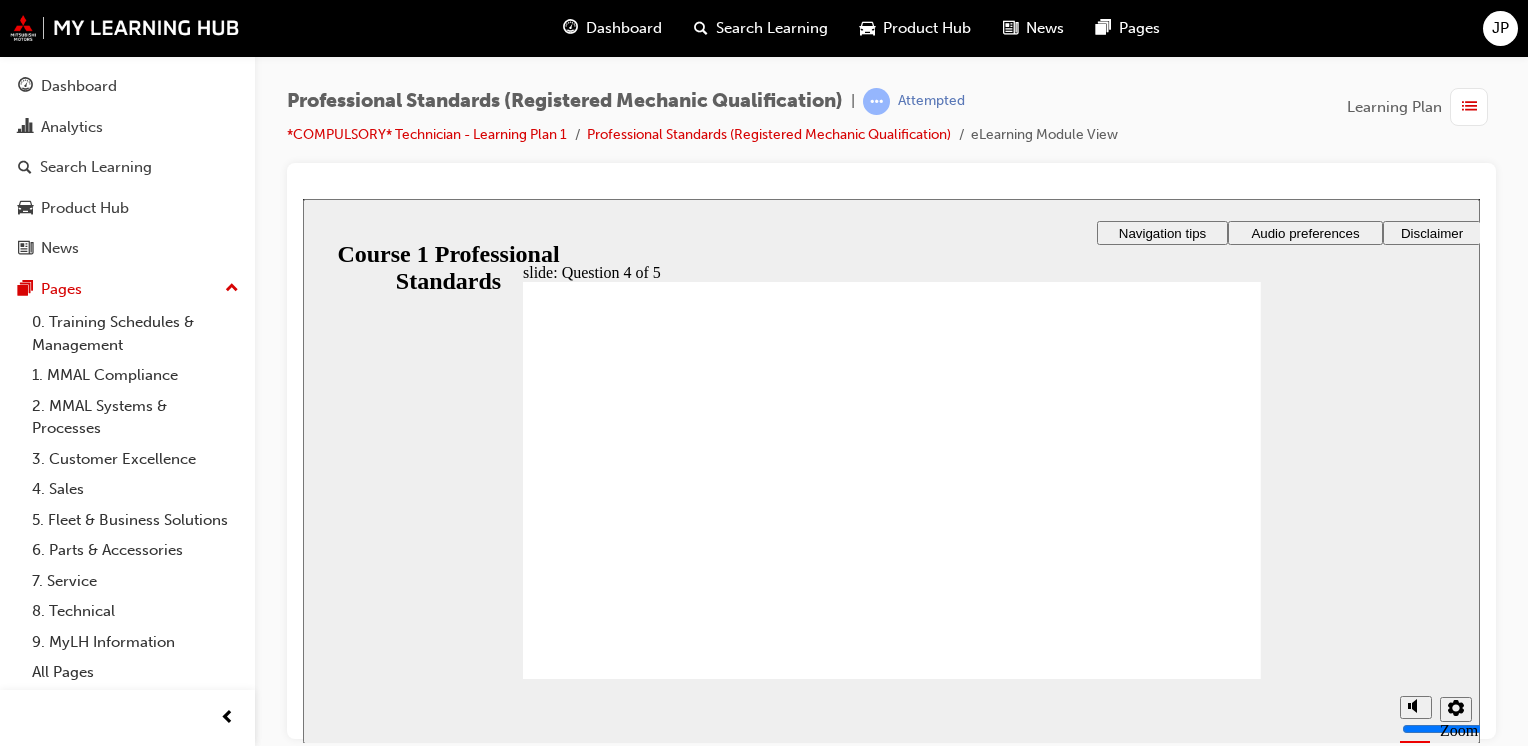 radio on "true" 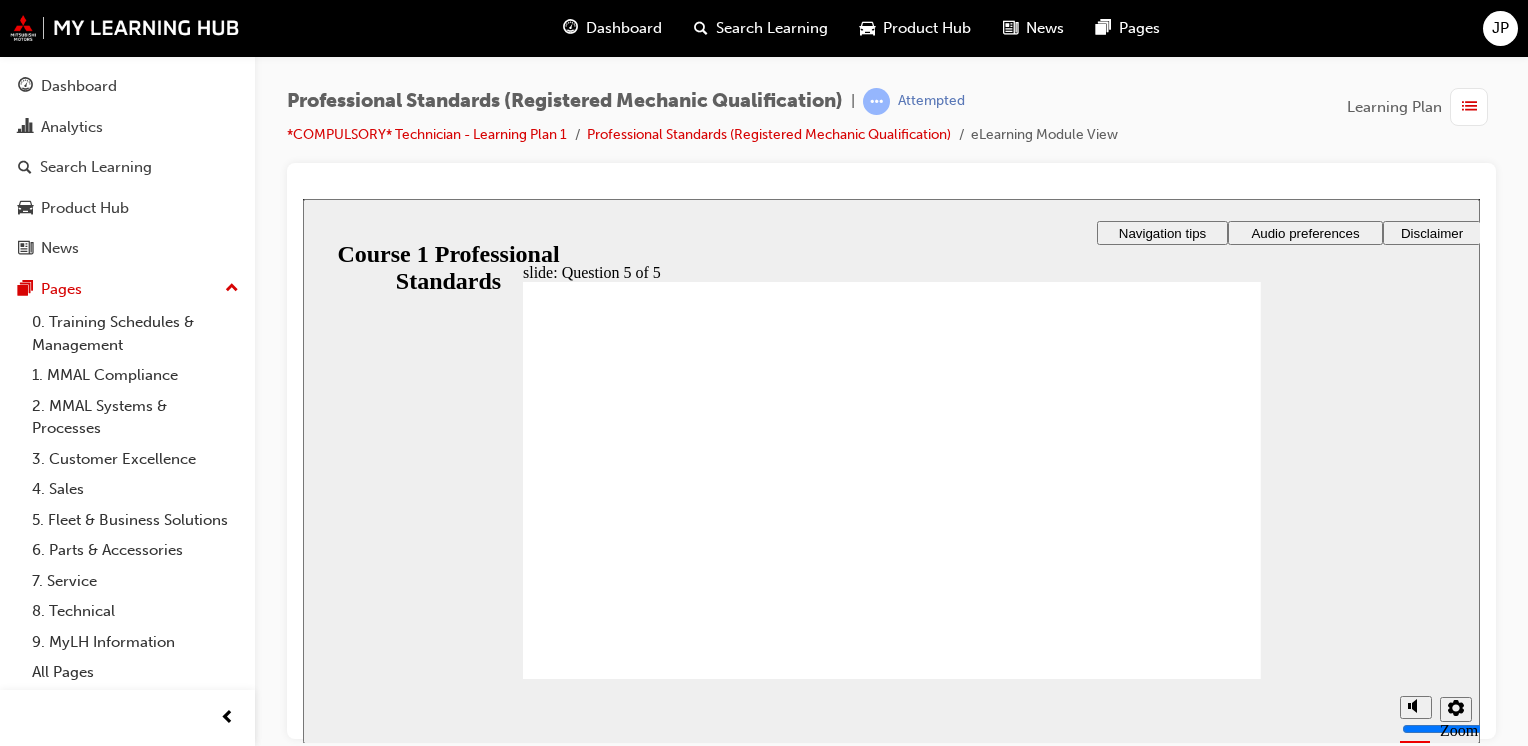 checkbox on "true" 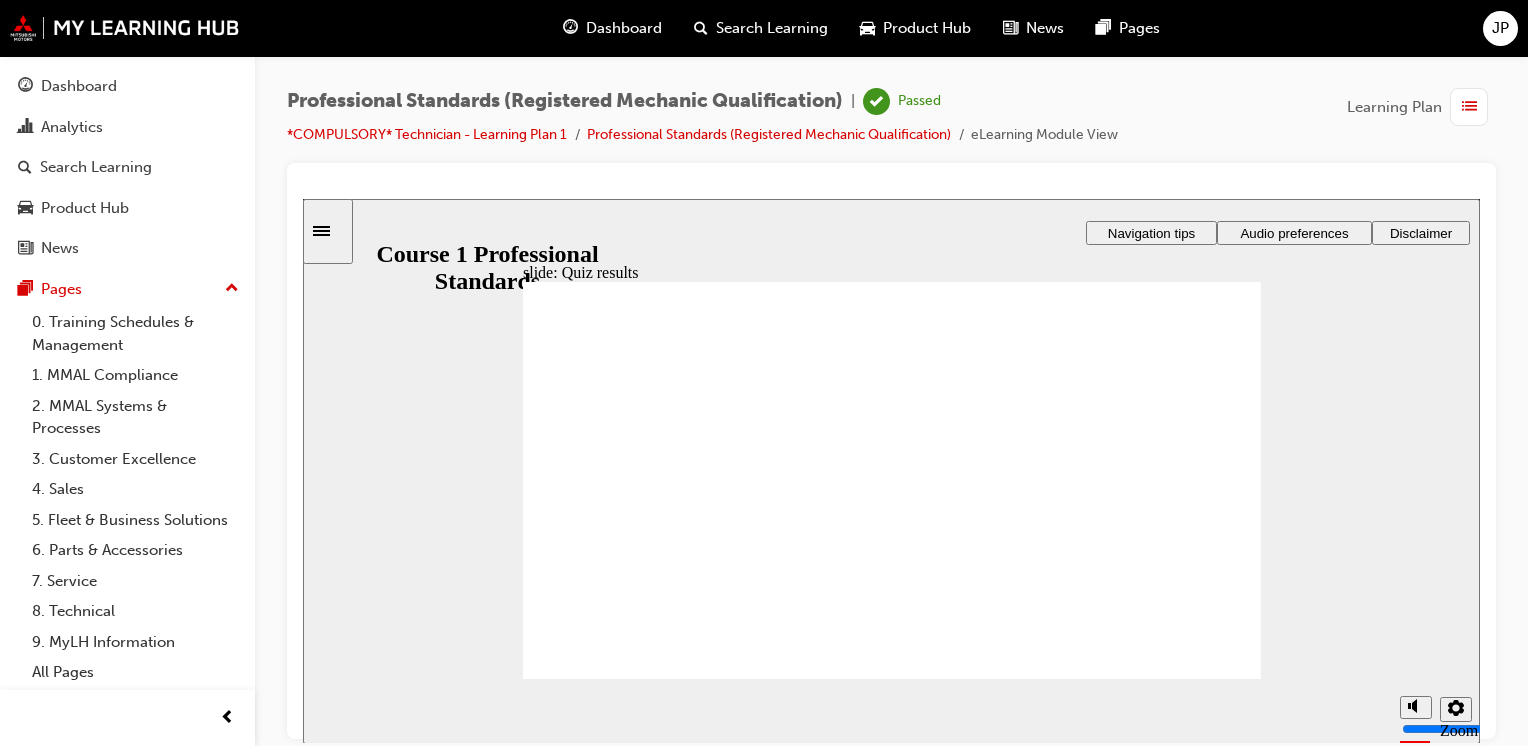 click 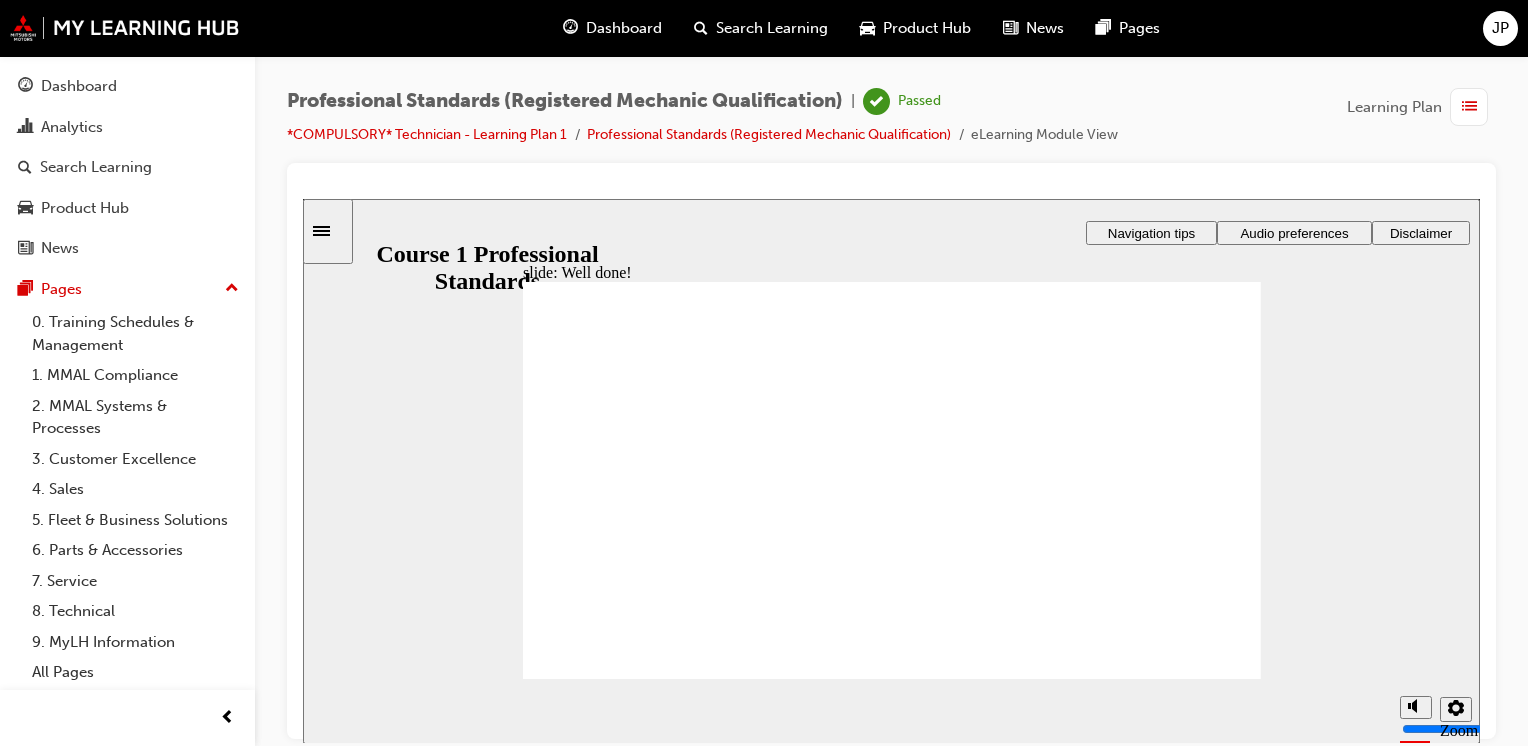 click on "Learning Plan" at bounding box center [1394, 107] 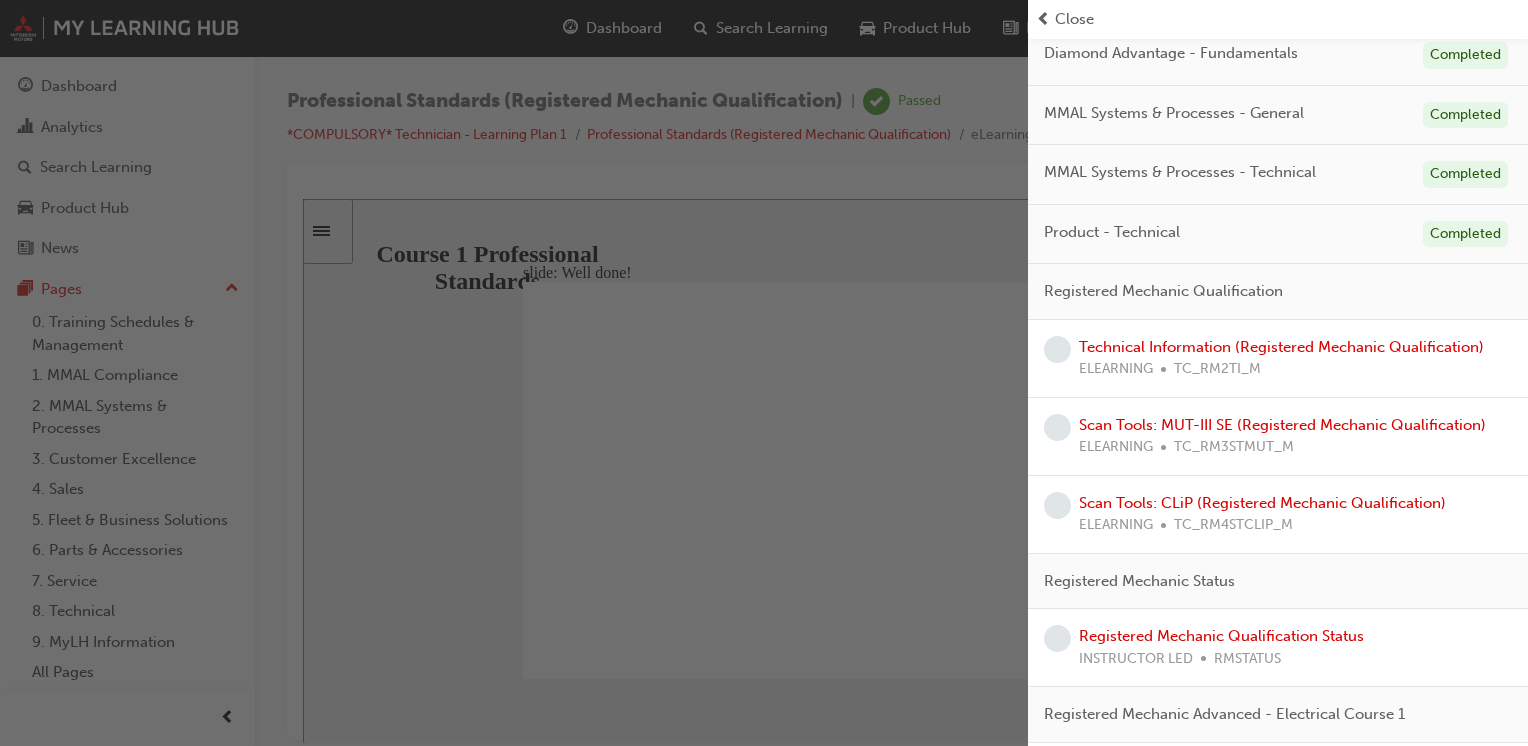 scroll, scrollTop: 352, scrollLeft: 0, axis: vertical 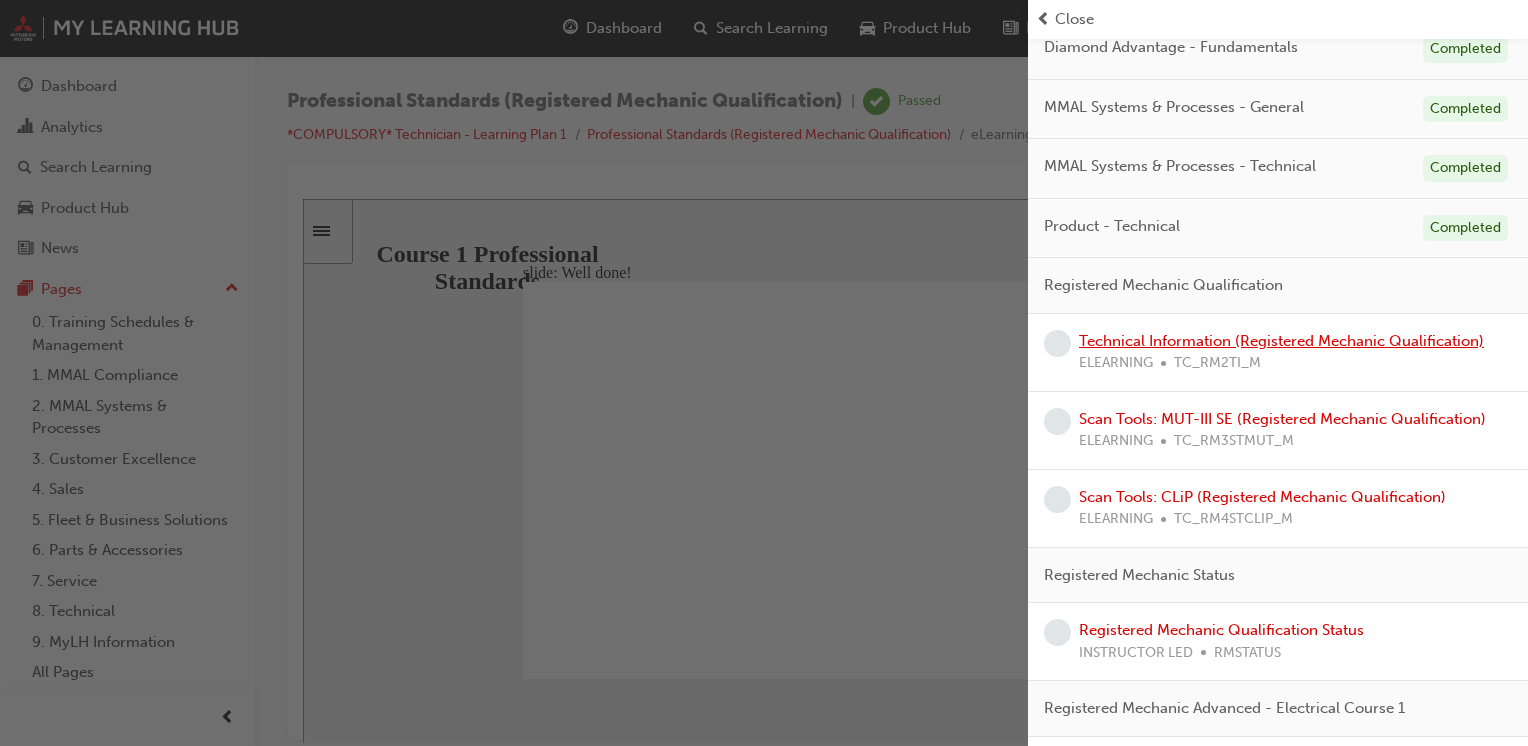 click on "Technical Information (Registered Mechanic Qualification)" at bounding box center [1281, 341] 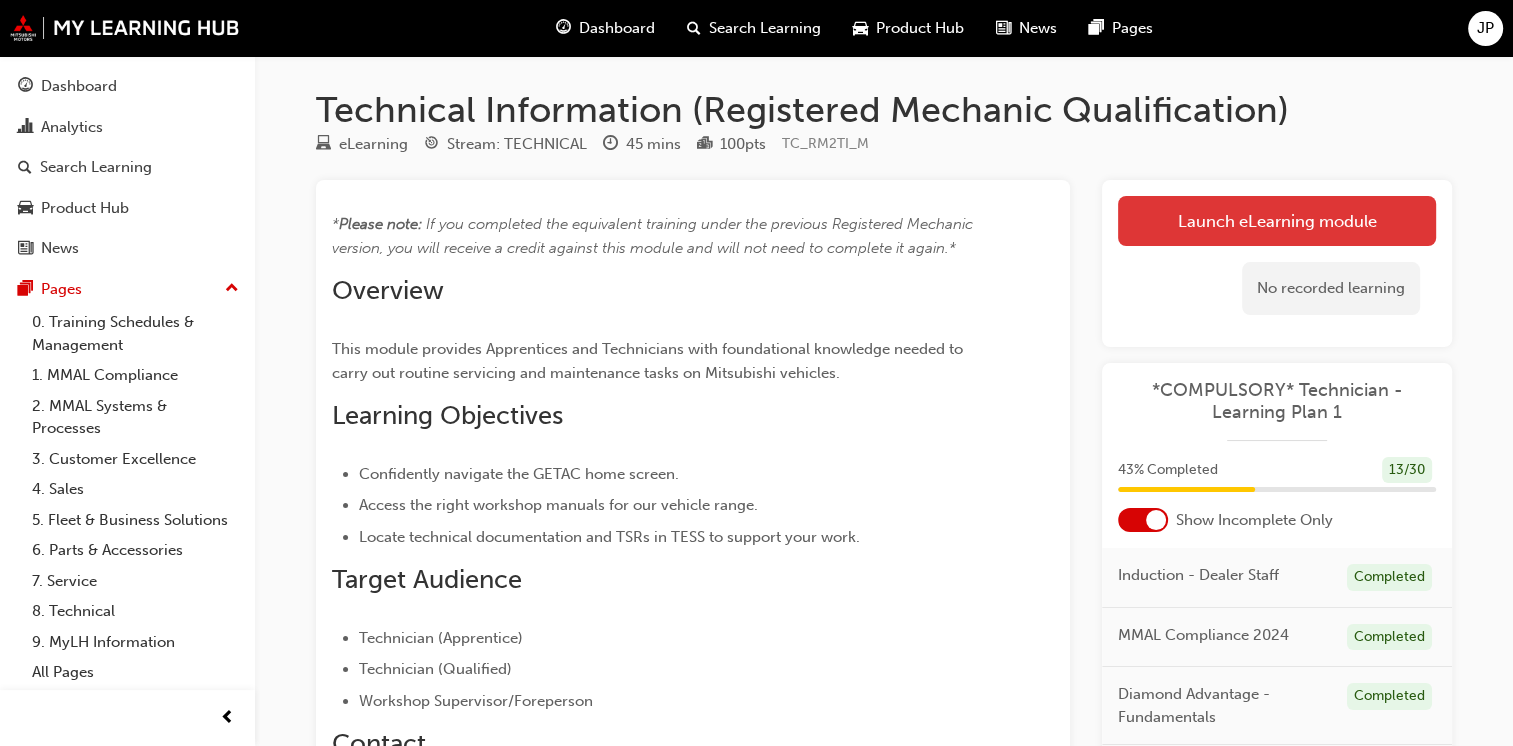 click on "Launch eLearning module" at bounding box center [1277, 221] 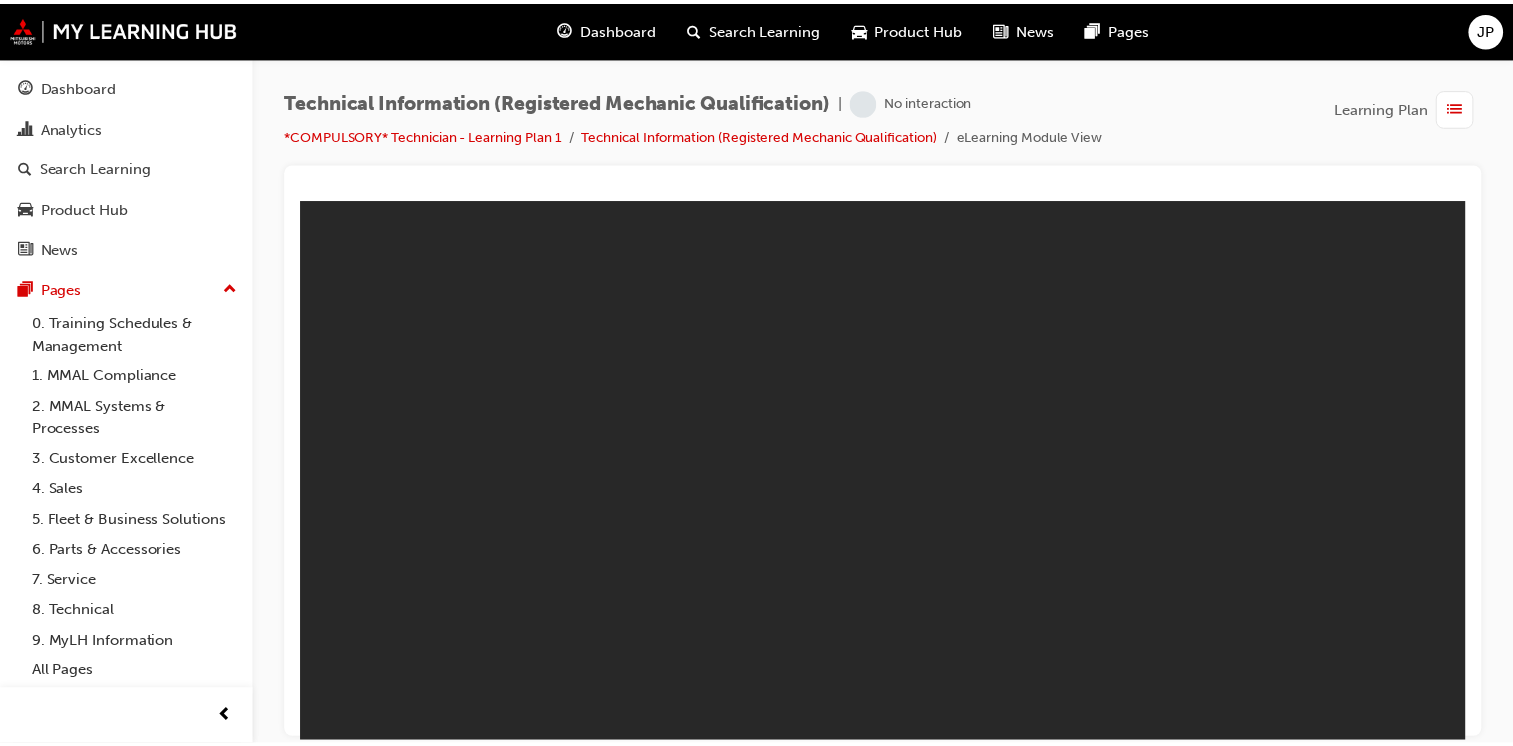 scroll, scrollTop: 0, scrollLeft: 0, axis: both 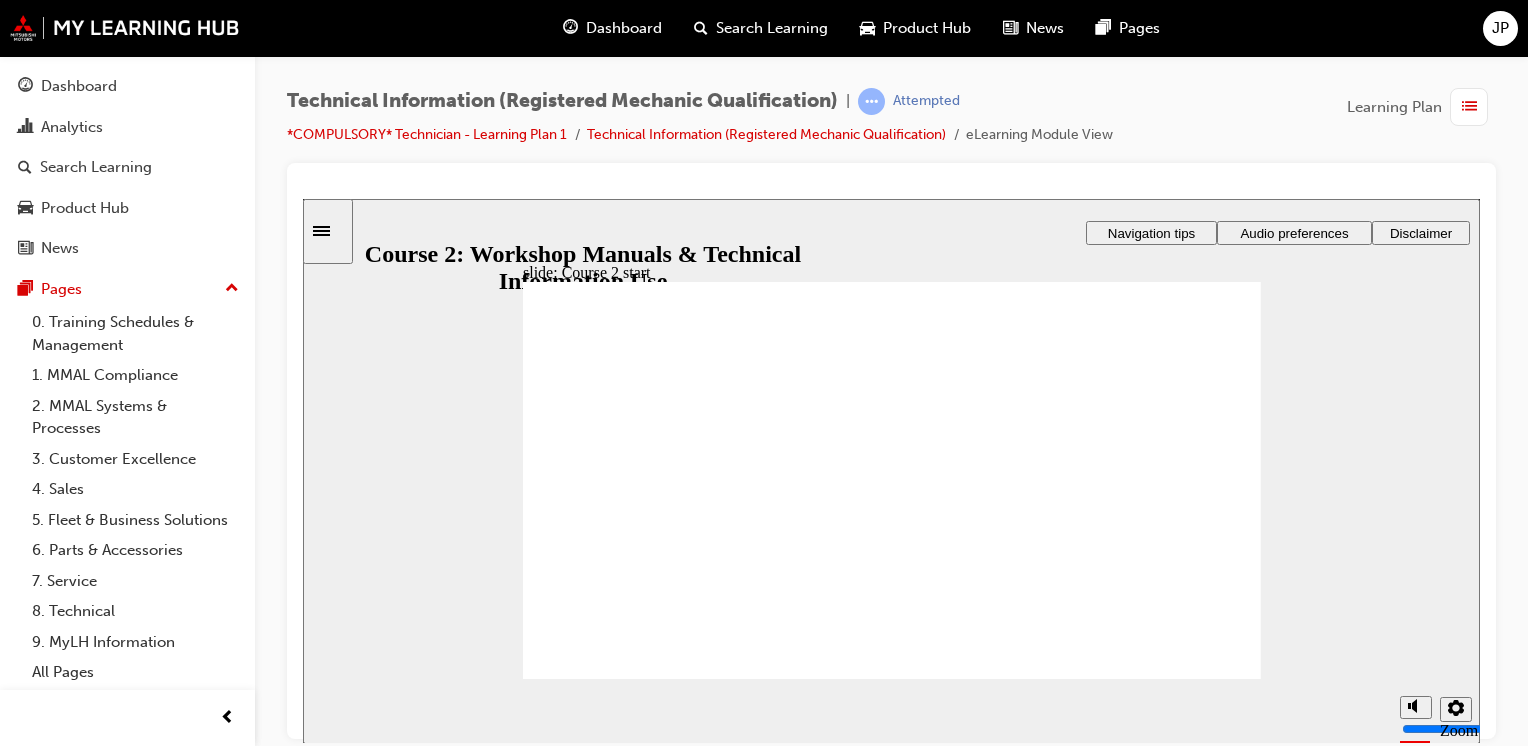 click 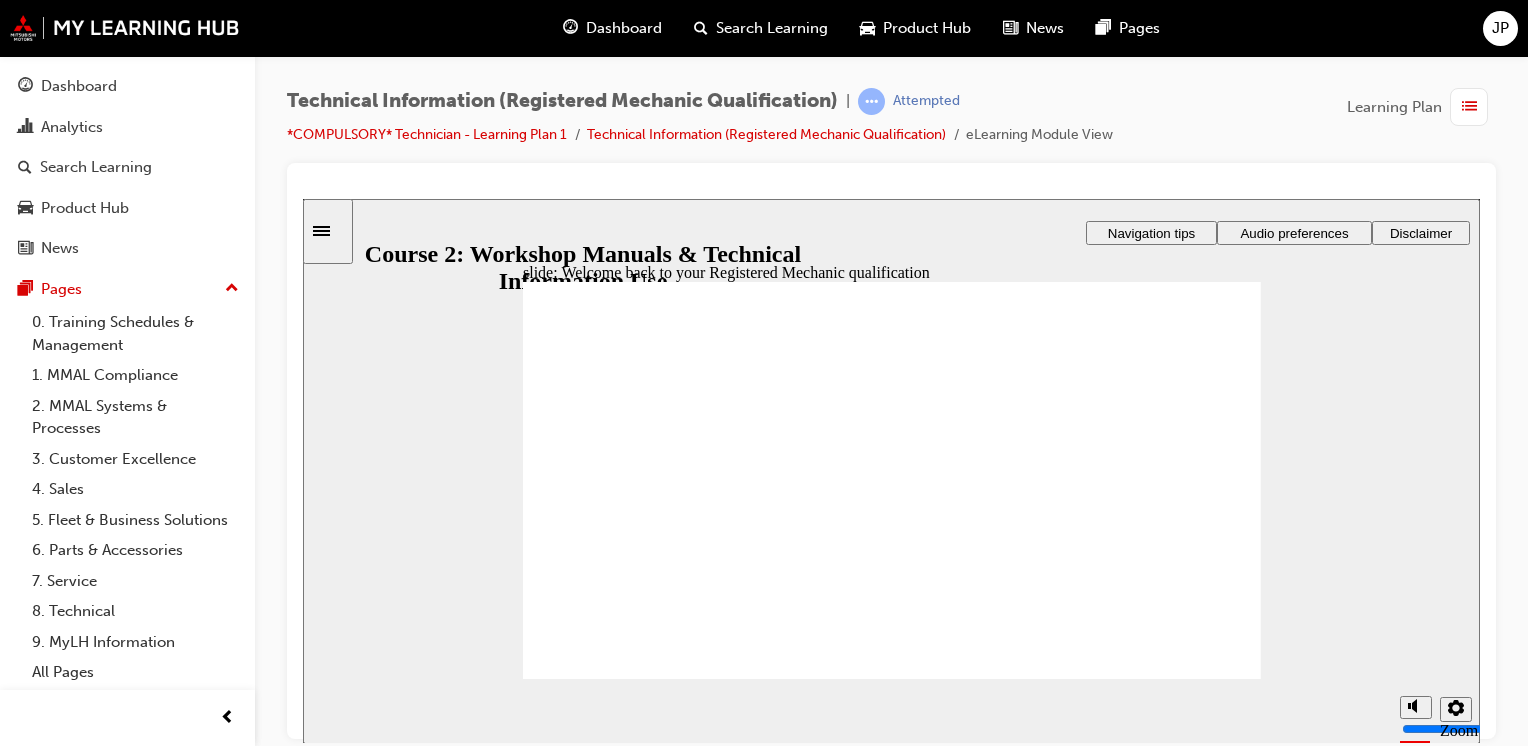 click 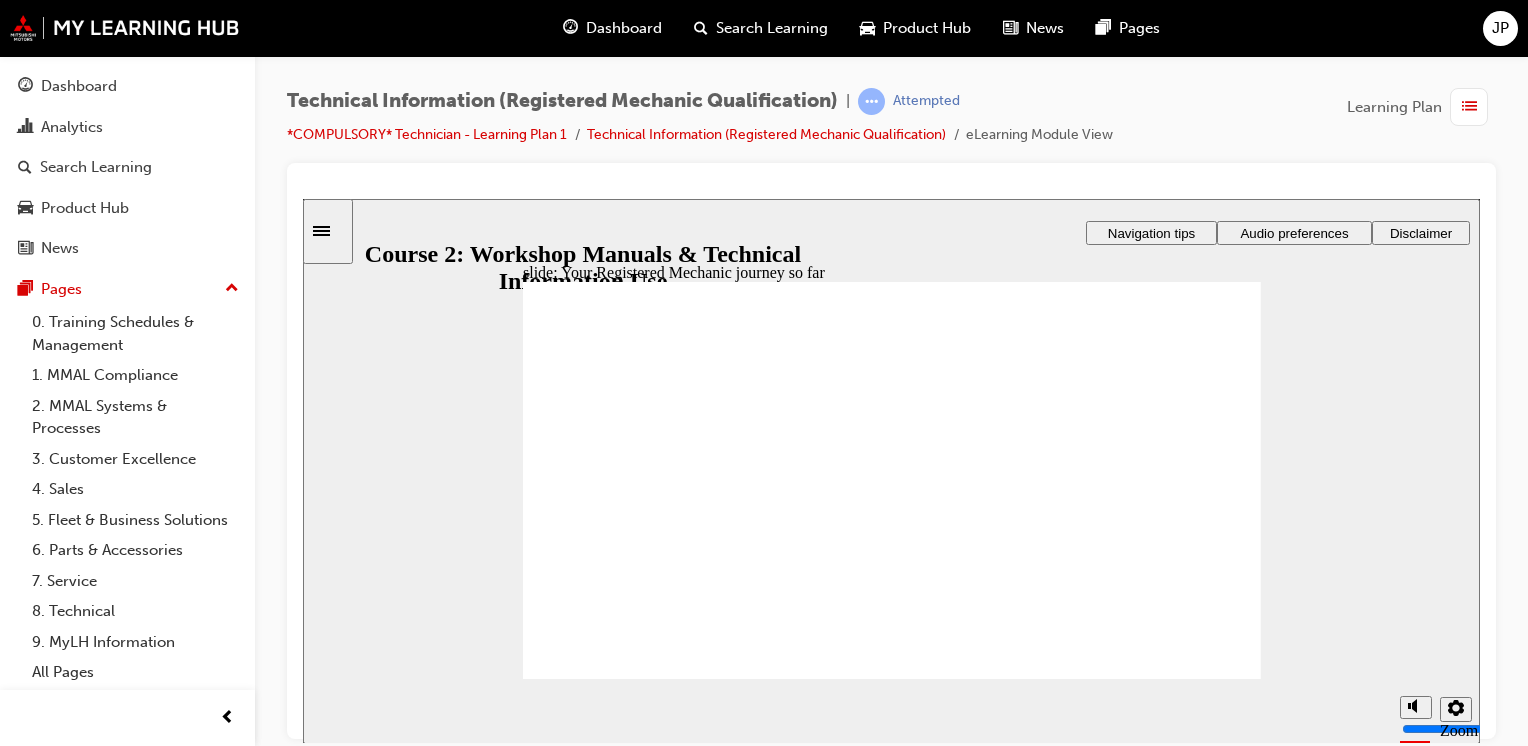 click 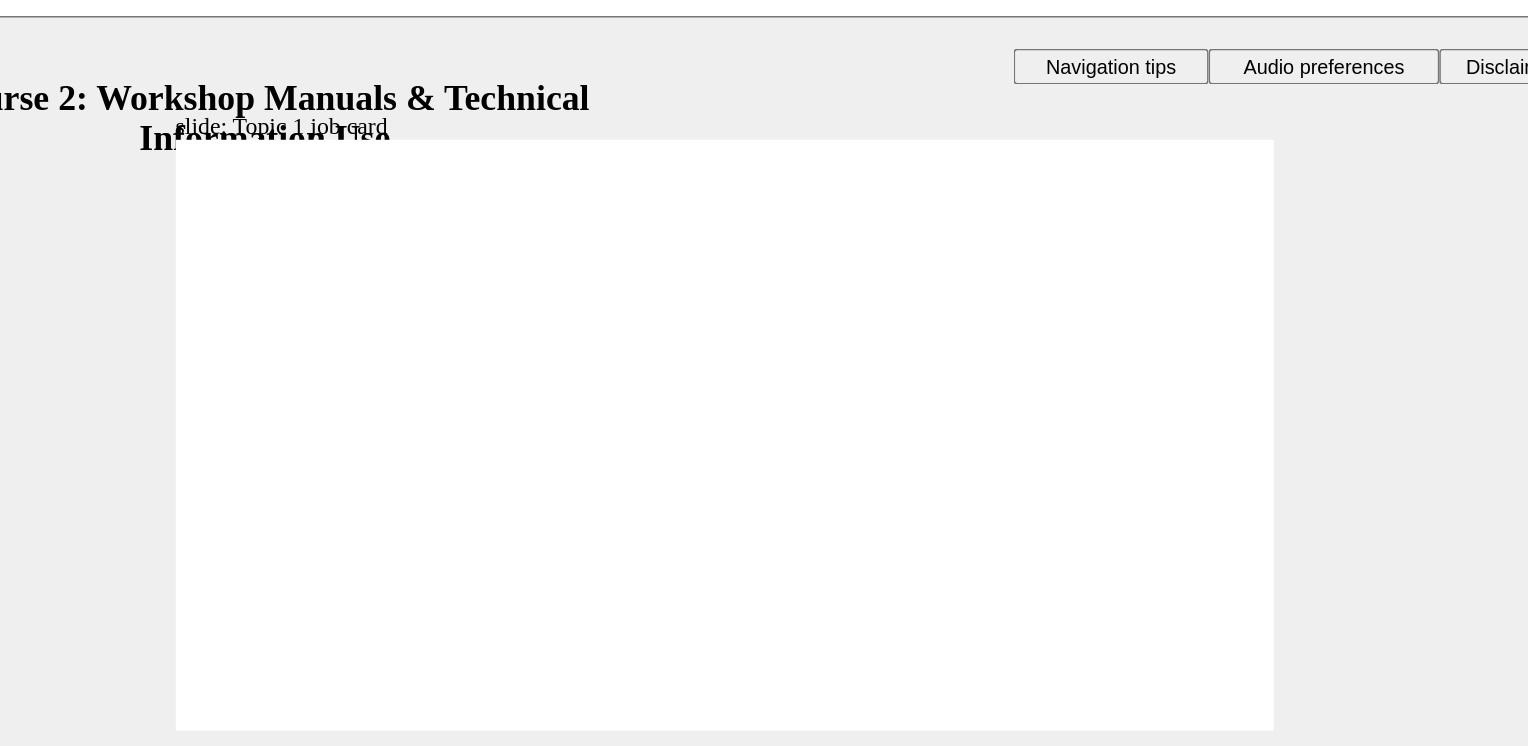 click 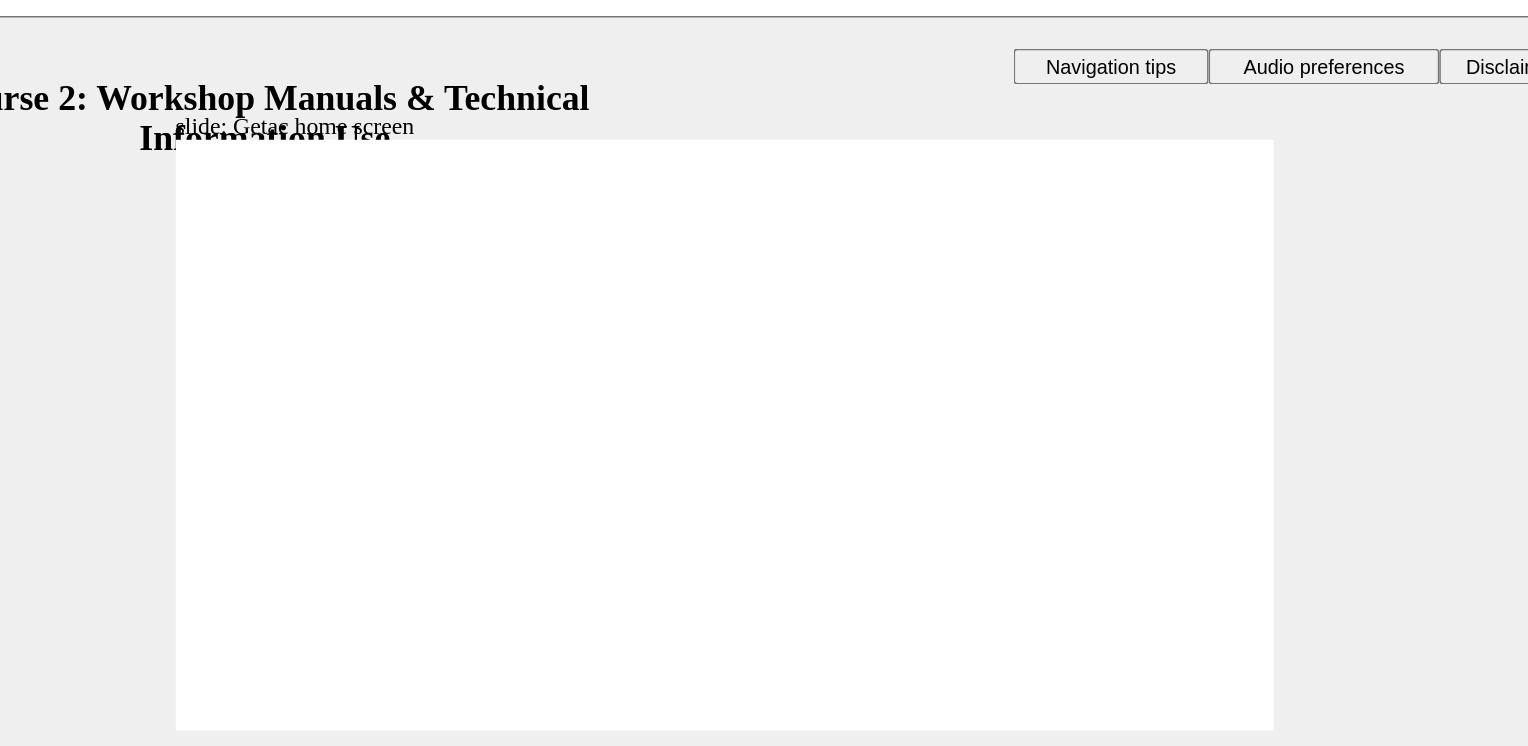 click 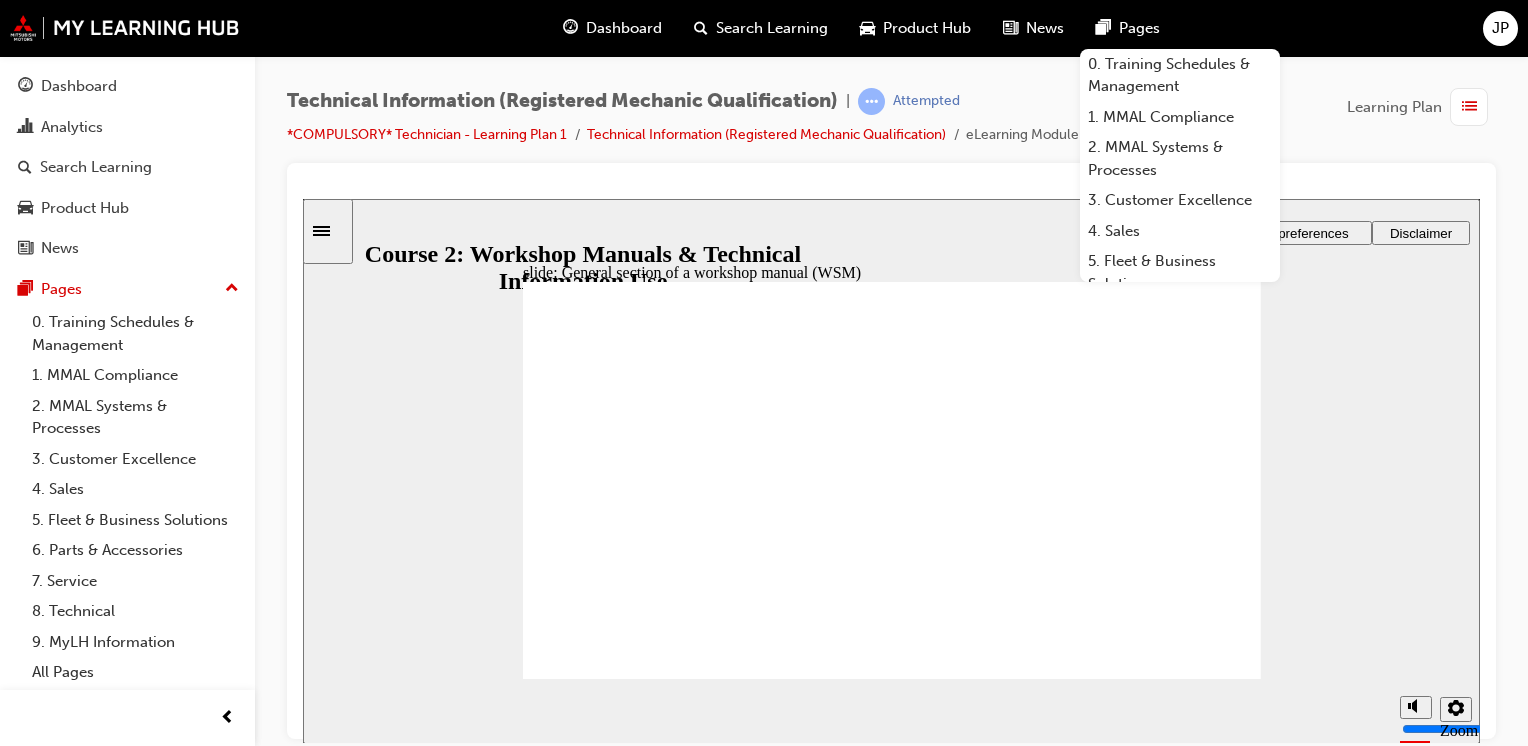 click on "Dashboard" at bounding box center [624, 28] 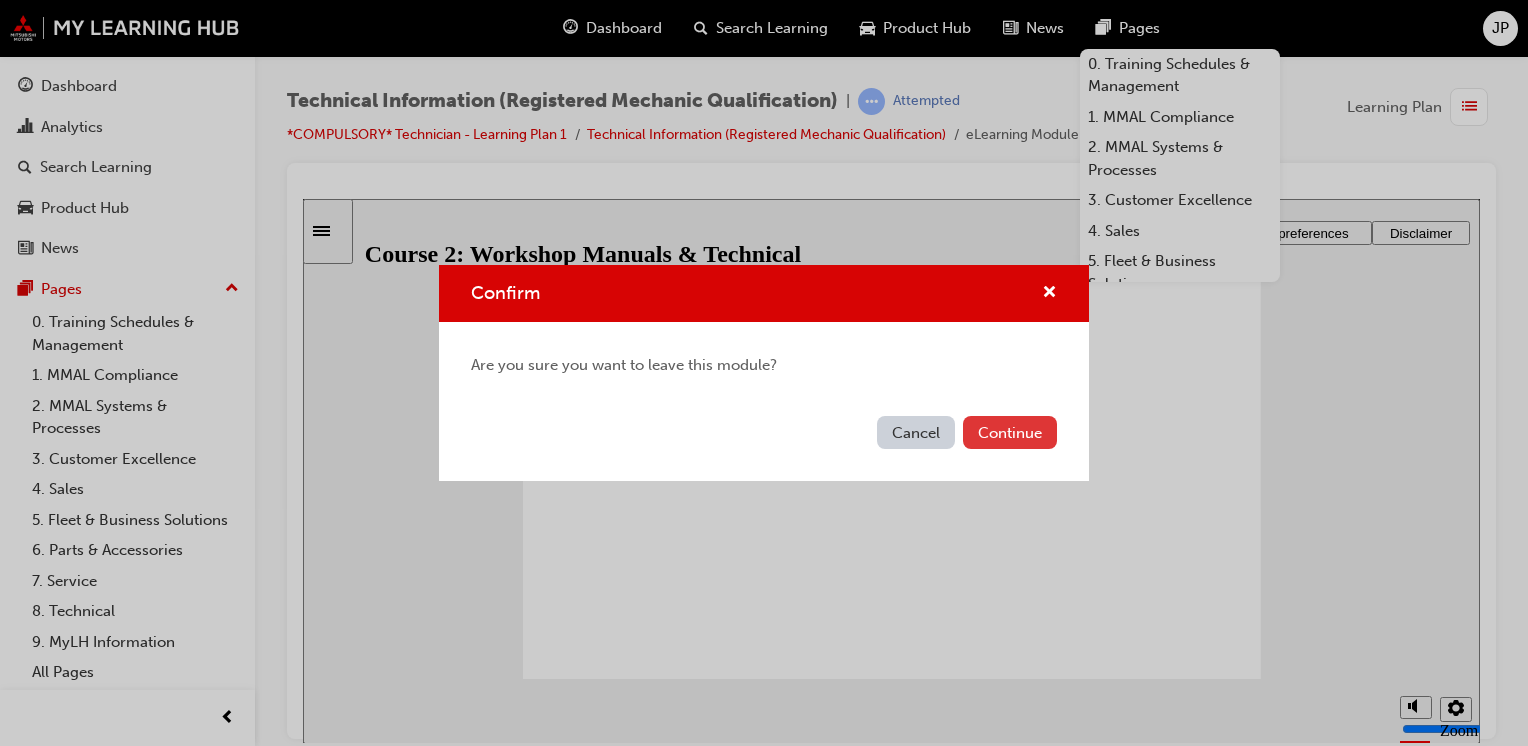 click on "Continue" at bounding box center (1010, 432) 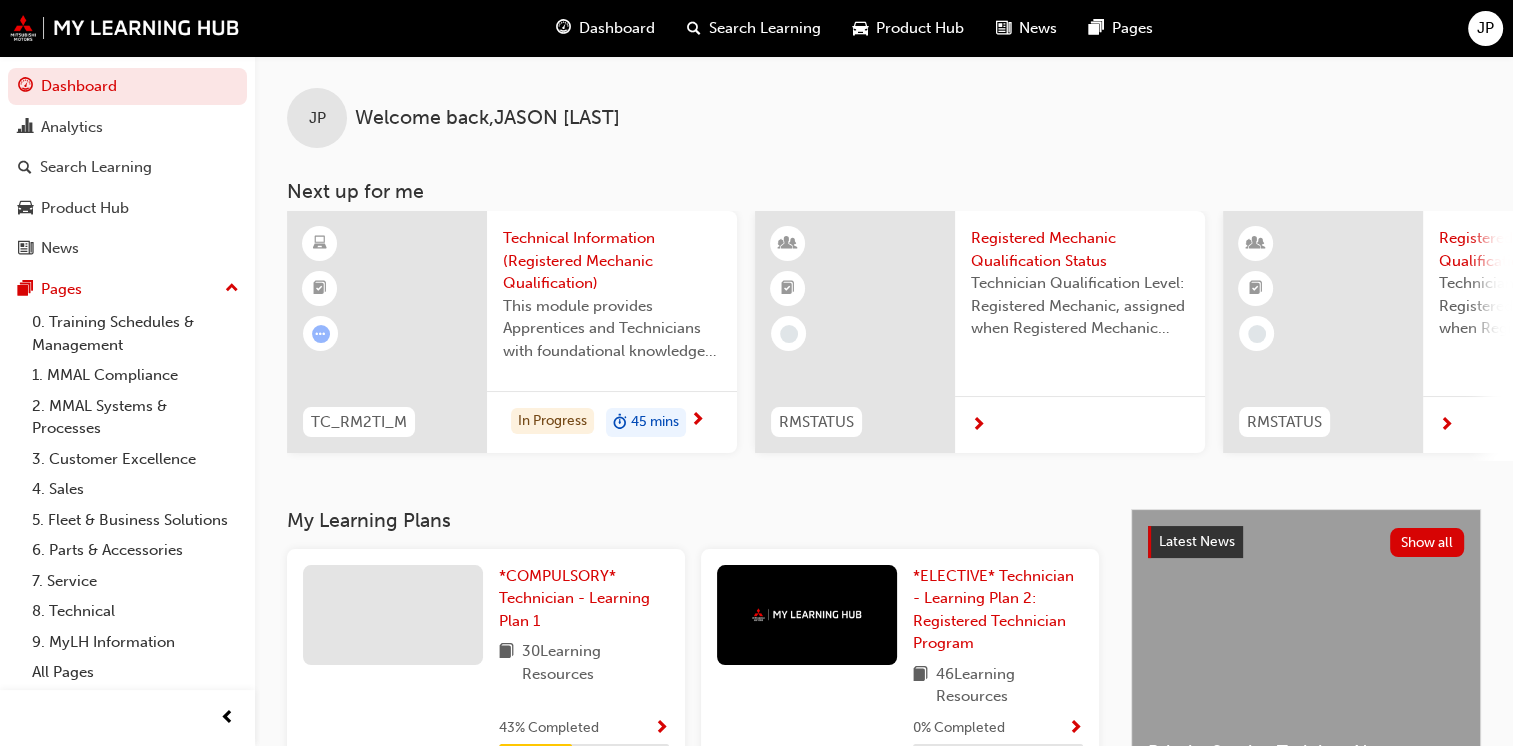 click on "JP" at bounding box center [1485, 28] 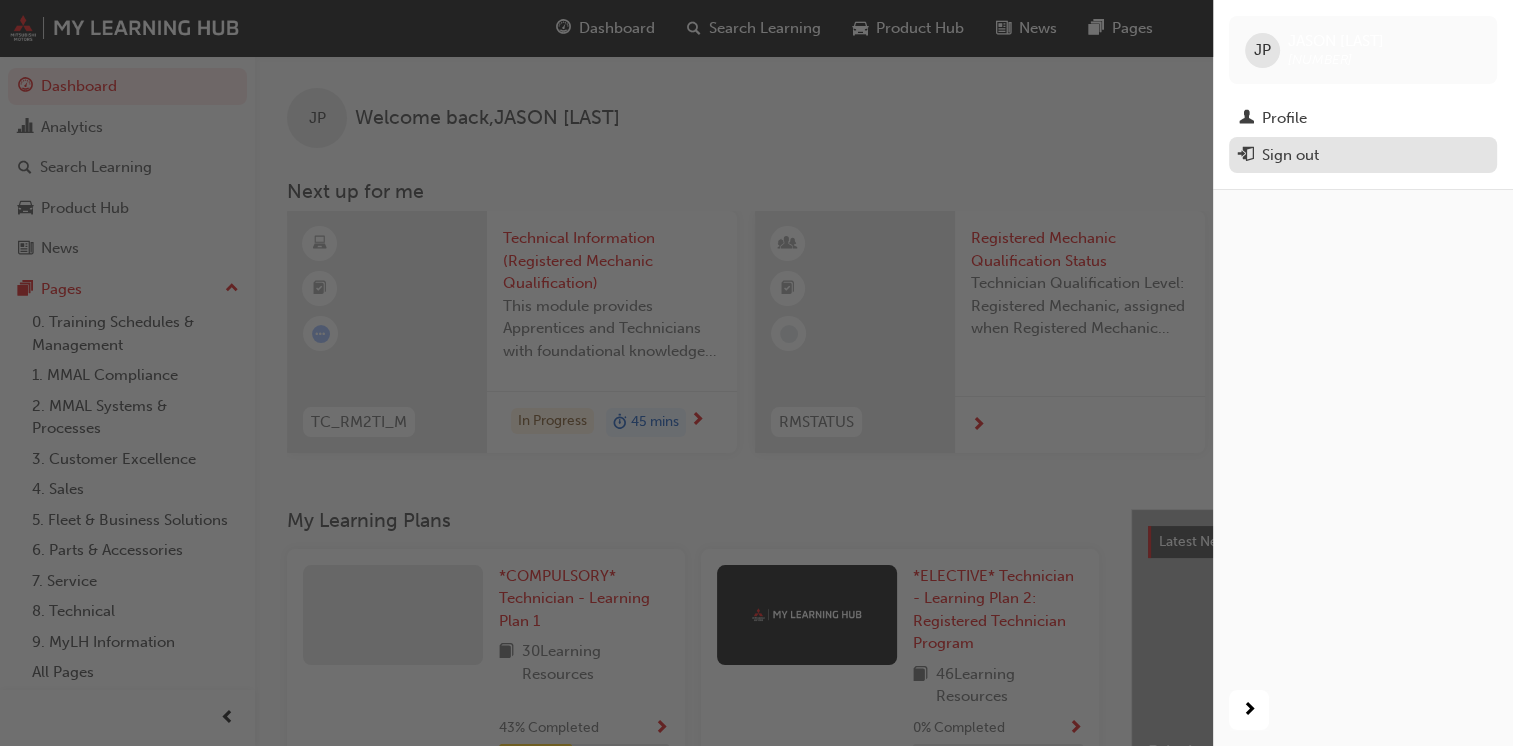 click on "Sign out" at bounding box center (1290, 155) 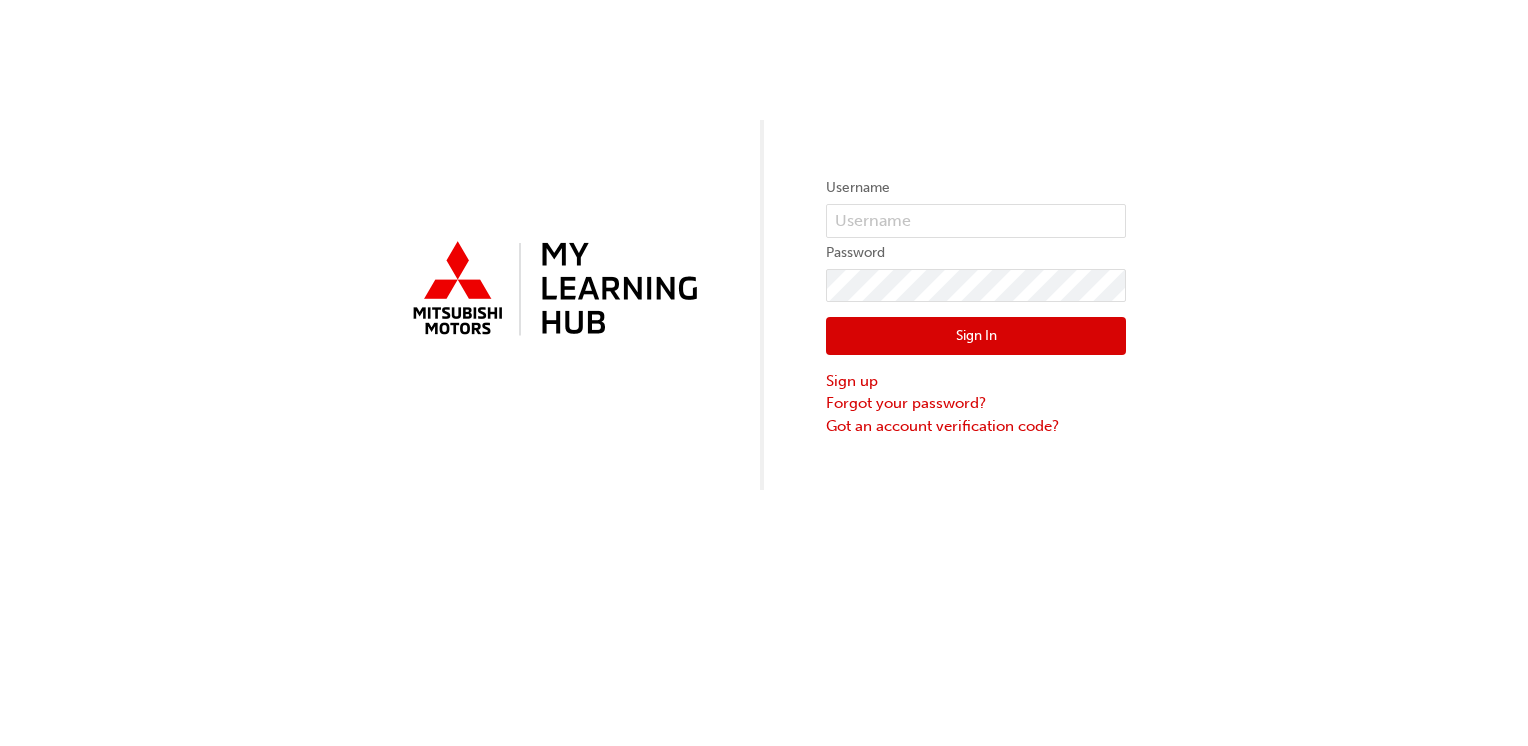 scroll, scrollTop: 0, scrollLeft: 0, axis: both 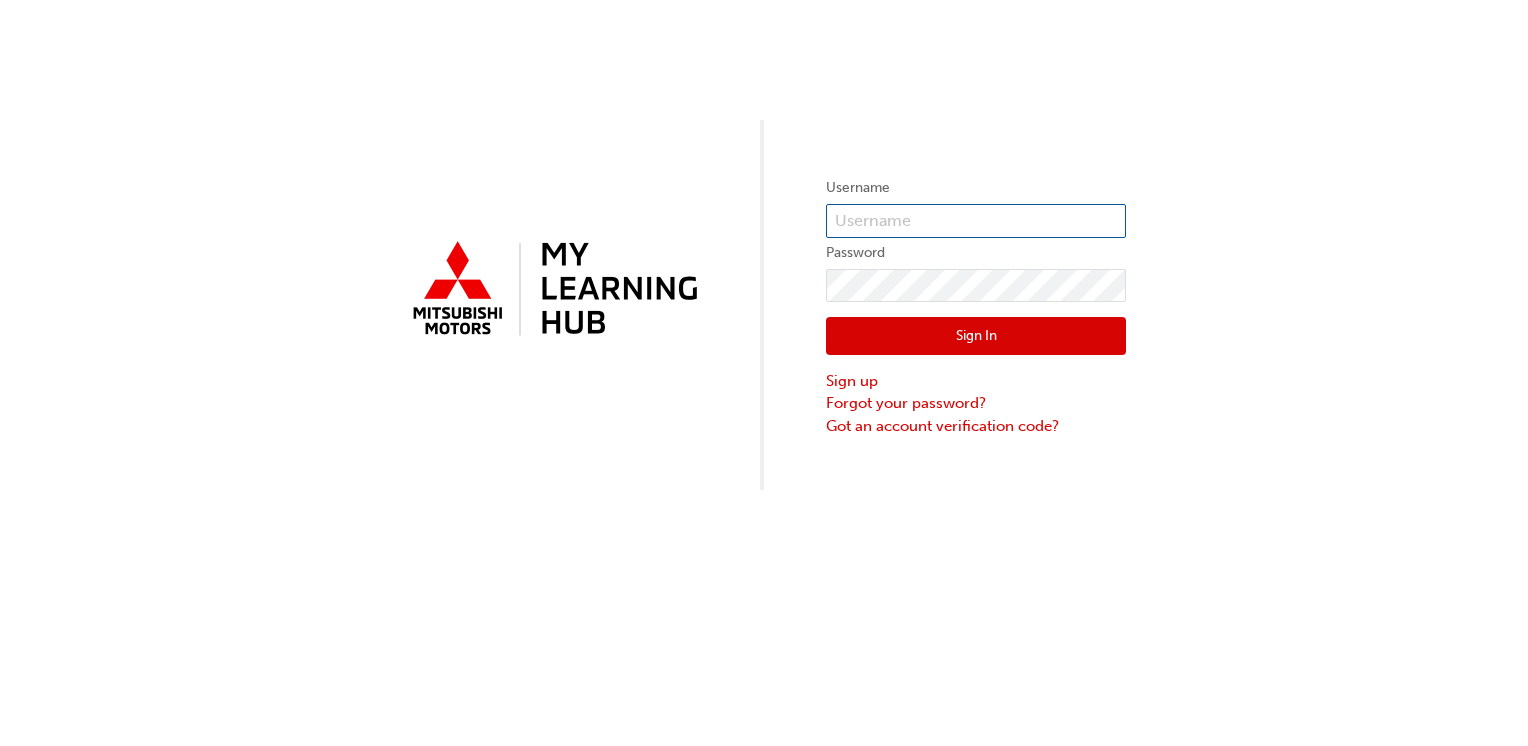 click at bounding box center [976, 221] 